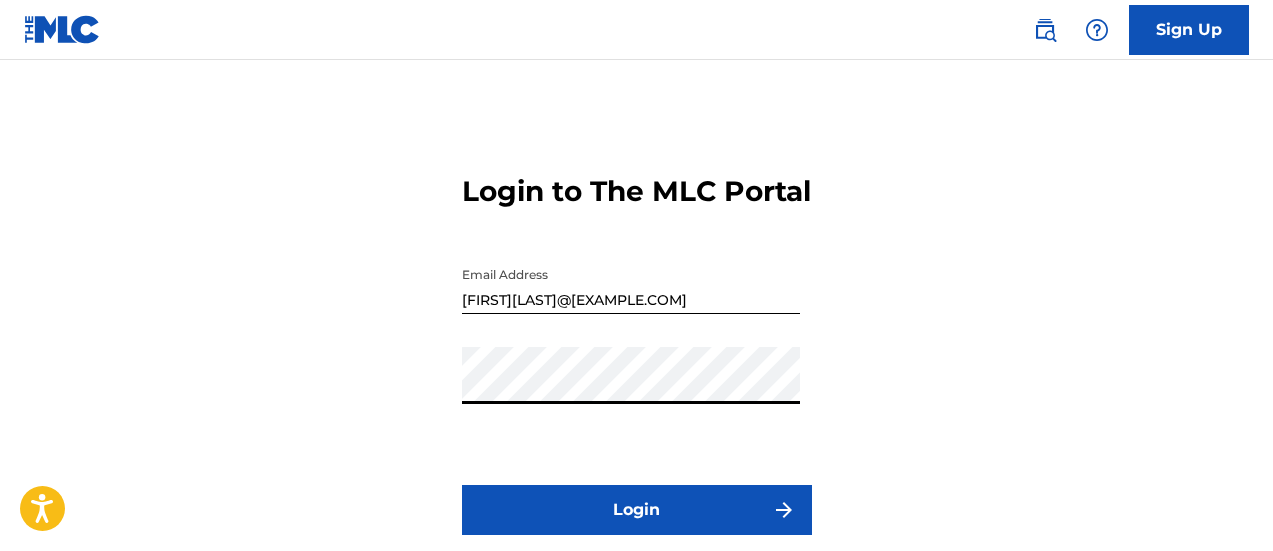 scroll, scrollTop: 0, scrollLeft: 0, axis: both 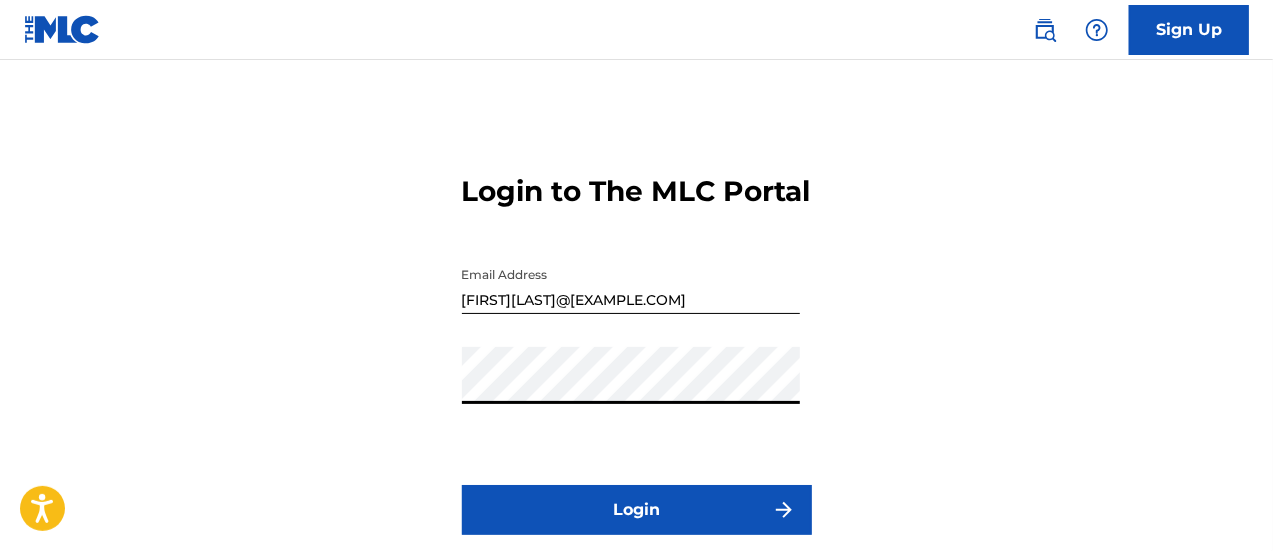 click on "Login" at bounding box center (637, 510) 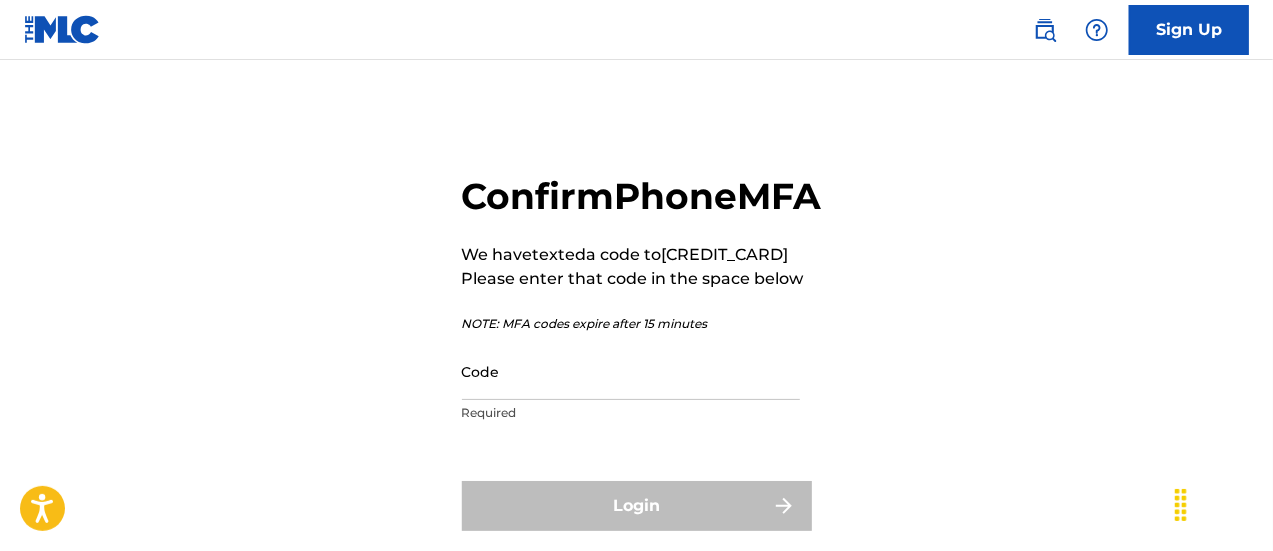 click on "Code" at bounding box center (631, 371) 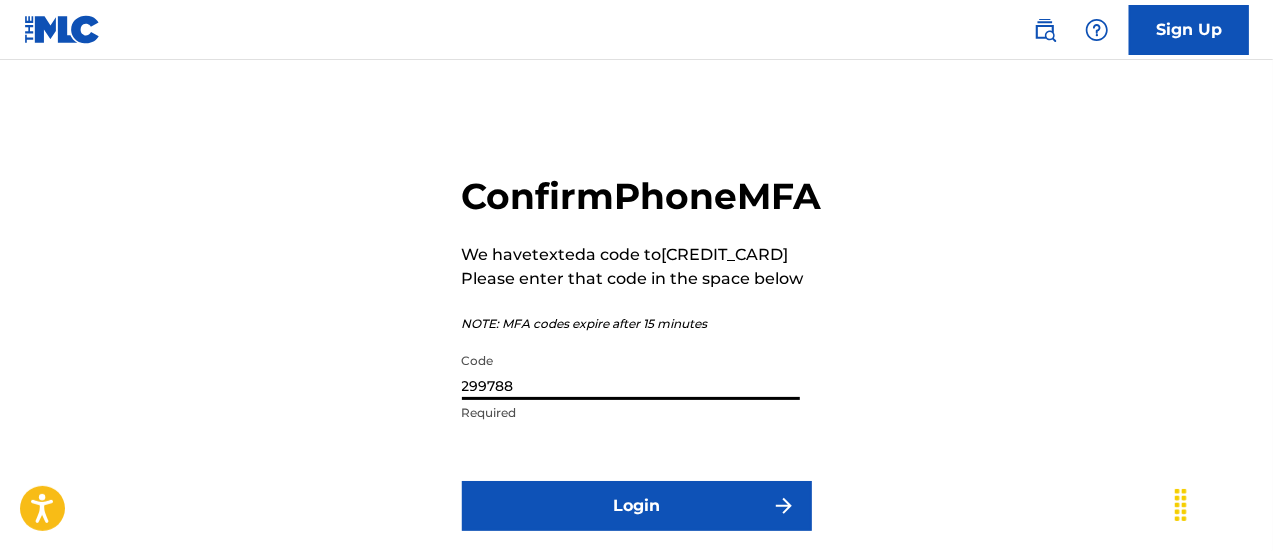 type on "299788" 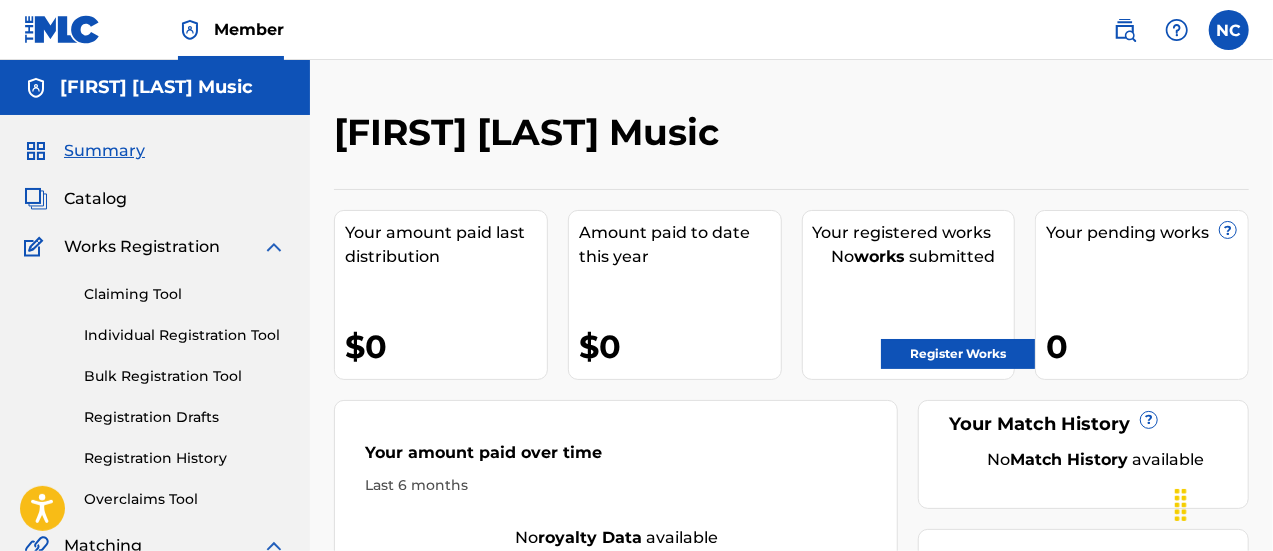 scroll, scrollTop: 0, scrollLeft: 0, axis: both 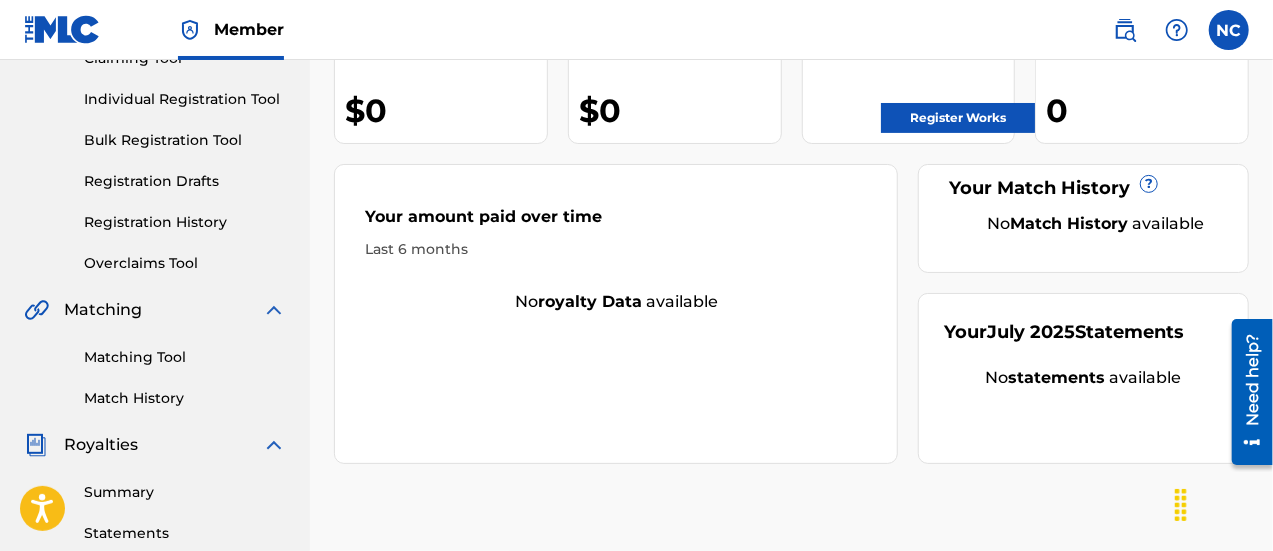 click on "Register Works" at bounding box center [958, 118] 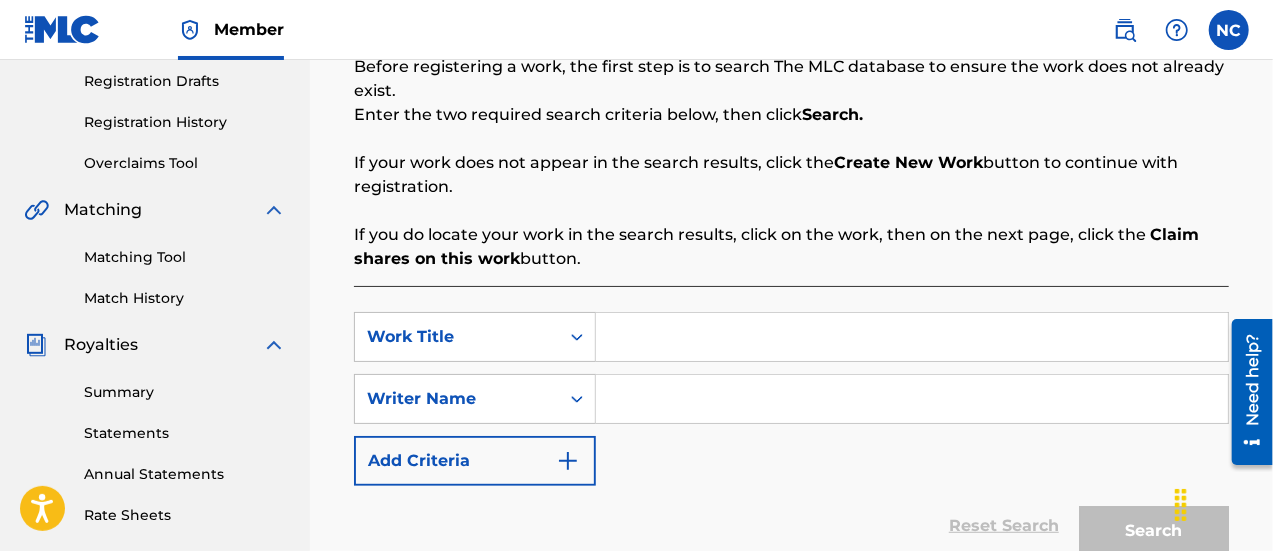 scroll, scrollTop: 398, scrollLeft: 0, axis: vertical 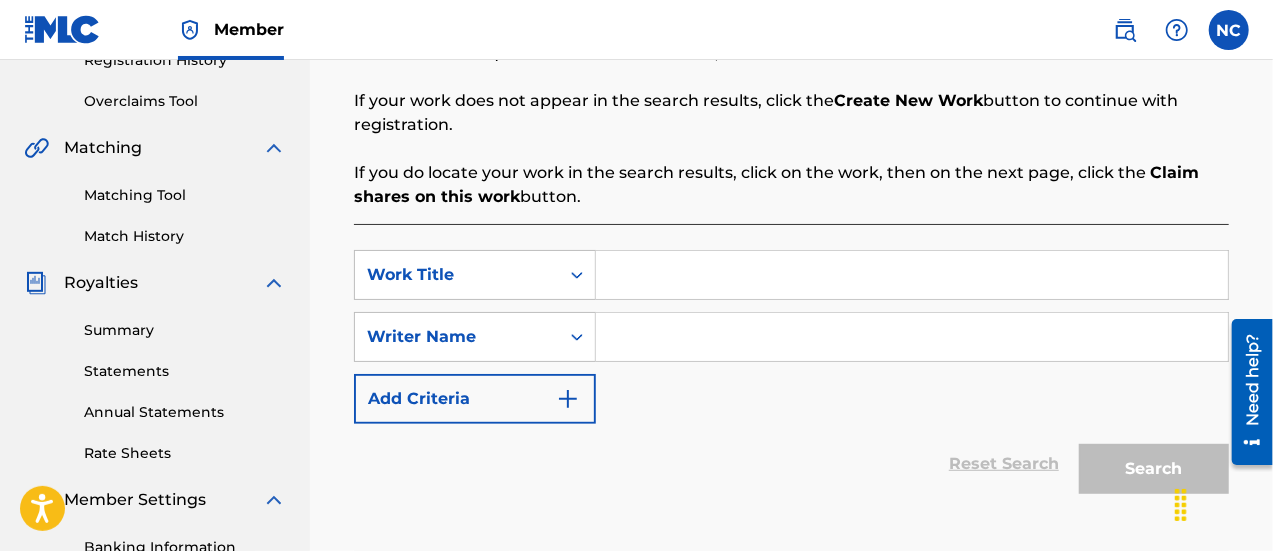 click at bounding box center (912, 275) 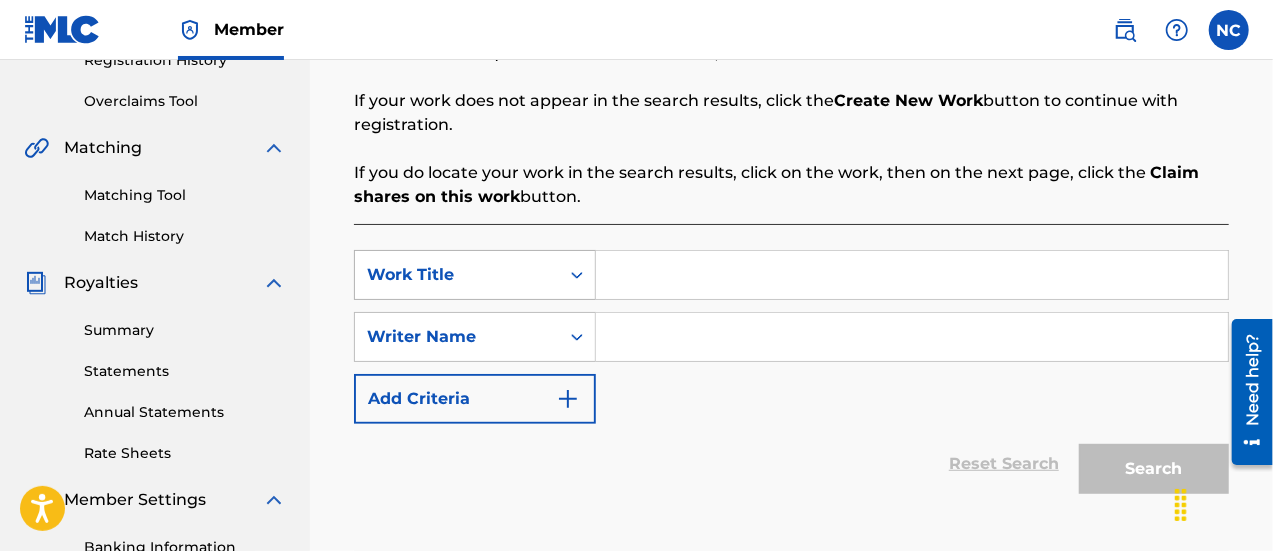 click at bounding box center (577, 275) 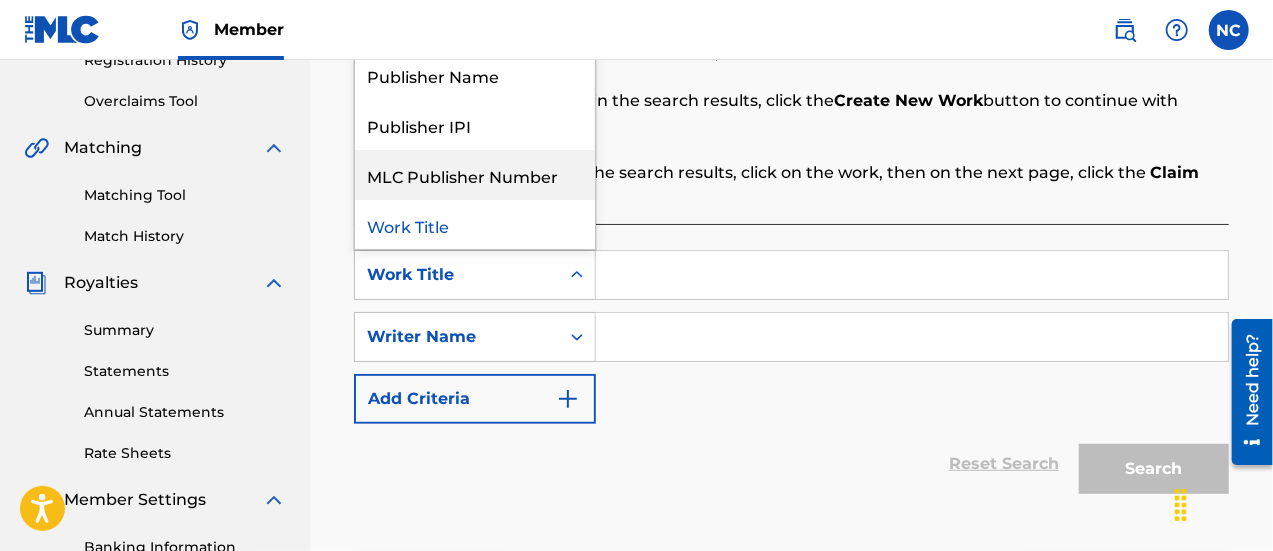 scroll, scrollTop: 48, scrollLeft: 0, axis: vertical 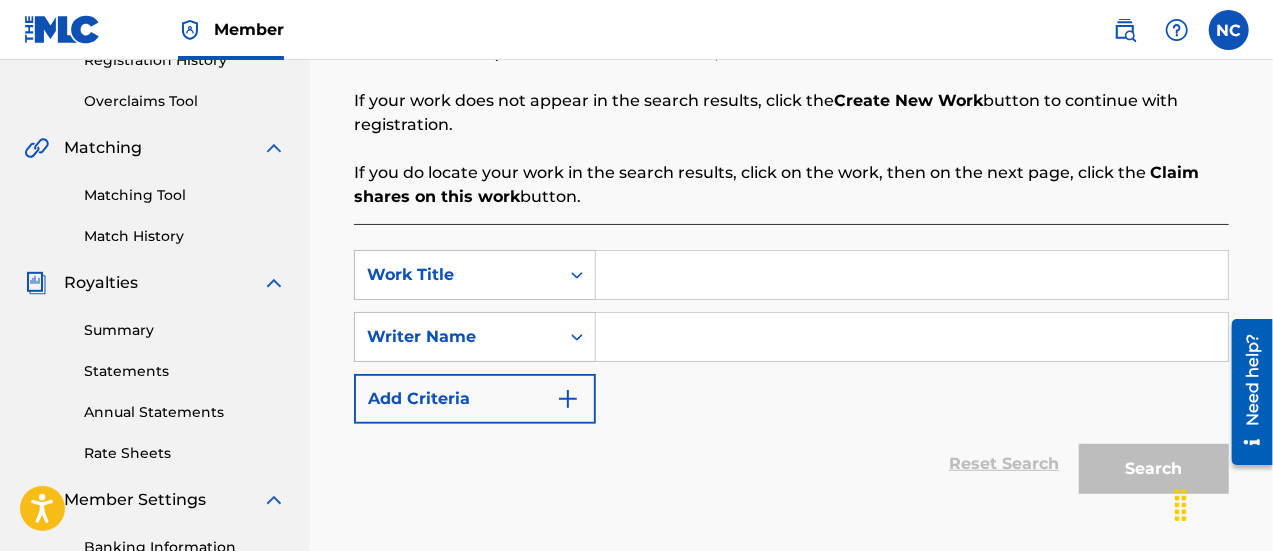 click on "If you do locate your work in the search results, click on the work, then on the next page, click the   Claim shares on this work  button." at bounding box center [791, 185] 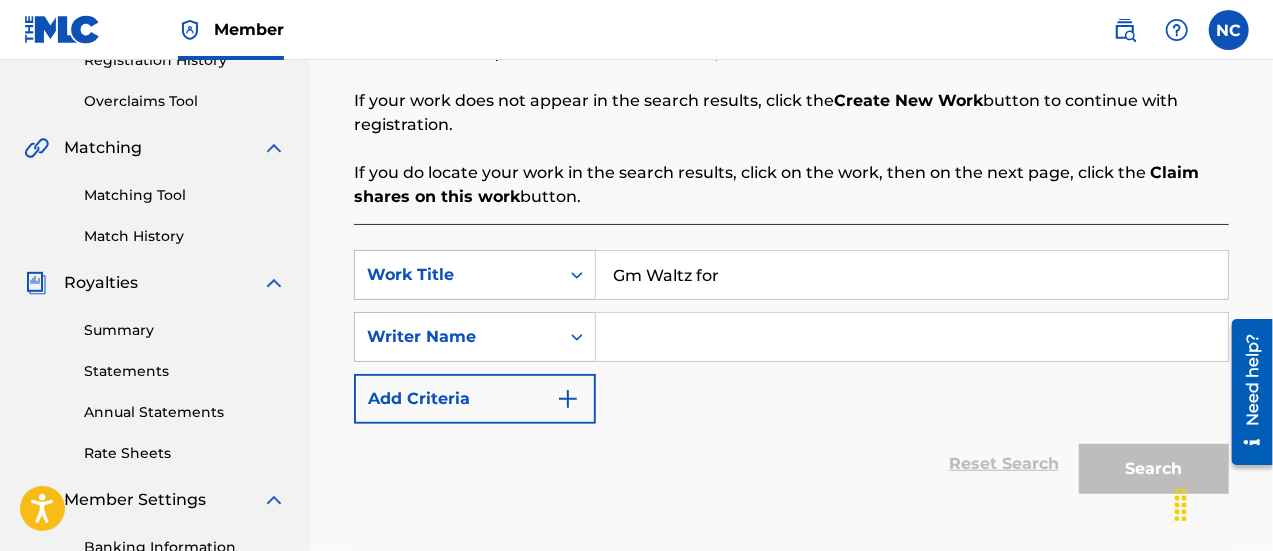 click on "Gm Waltz for" at bounding box center (912, 275) 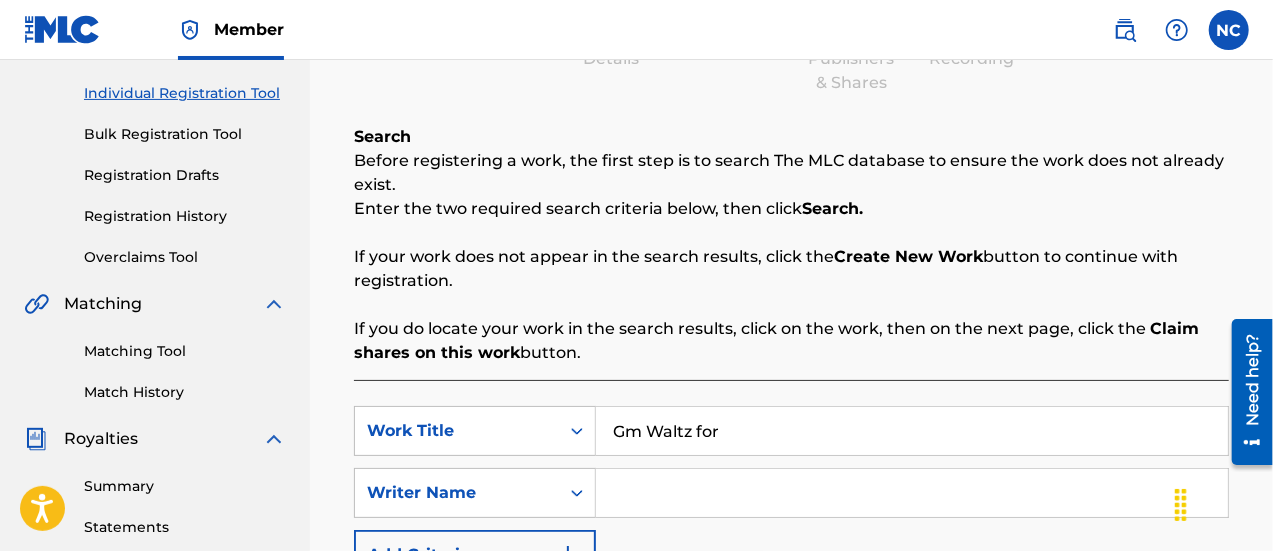 scroll, scrollTop: 244, scrollLeft: 0, axis: vertical 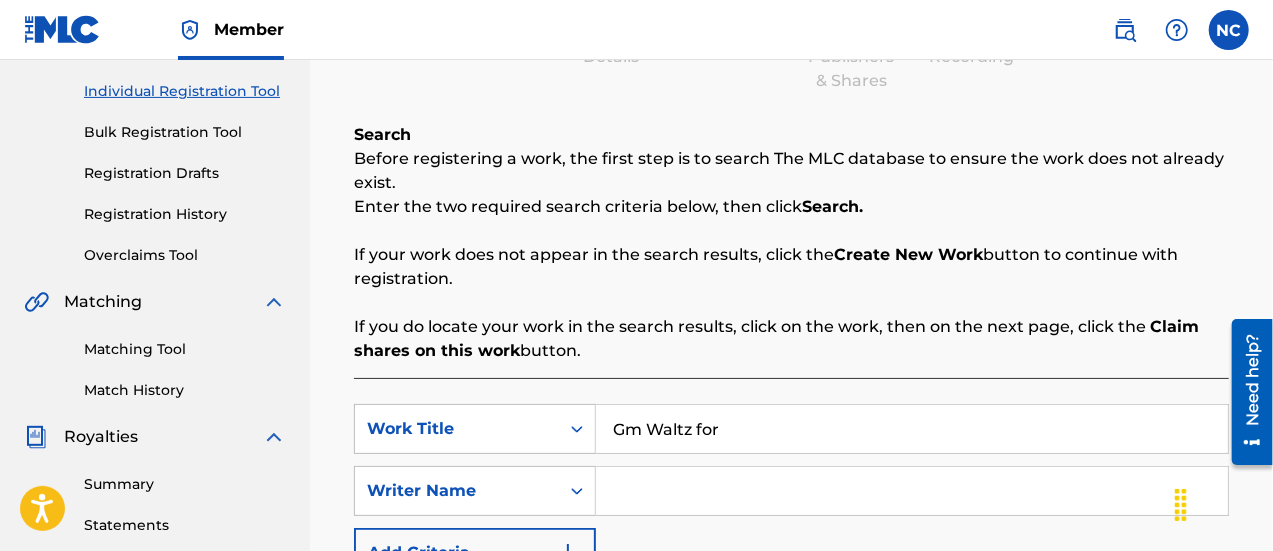 paste on "Flute, Bb Clarinet, Bassoon, and Piano" 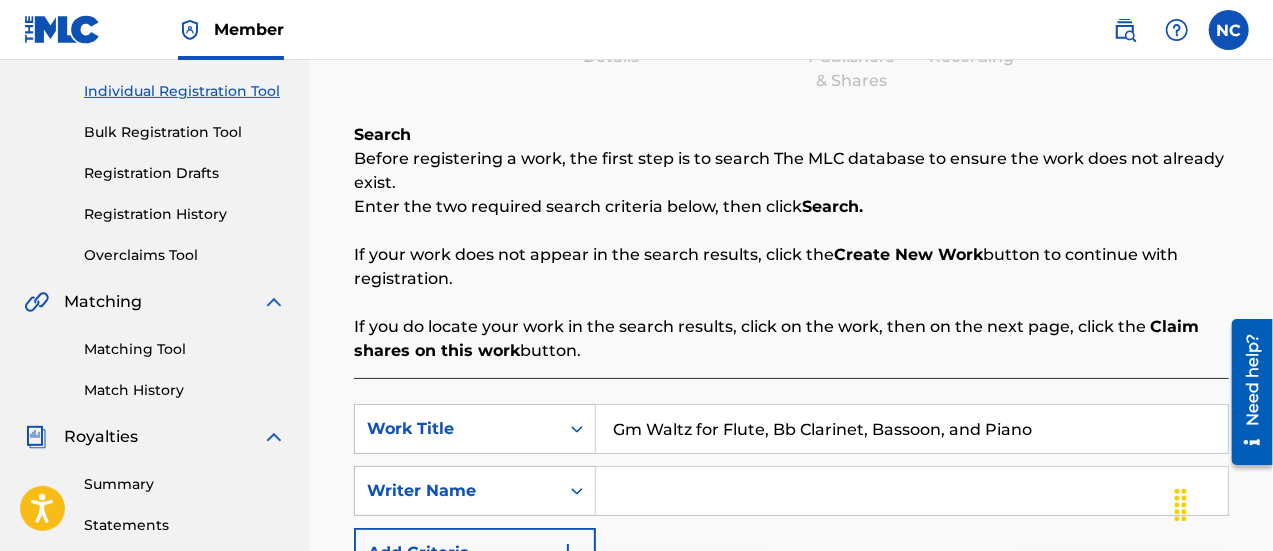 type on "Gm Waltz for Flute, Bb Clarinet, Bassoon, and Piano" 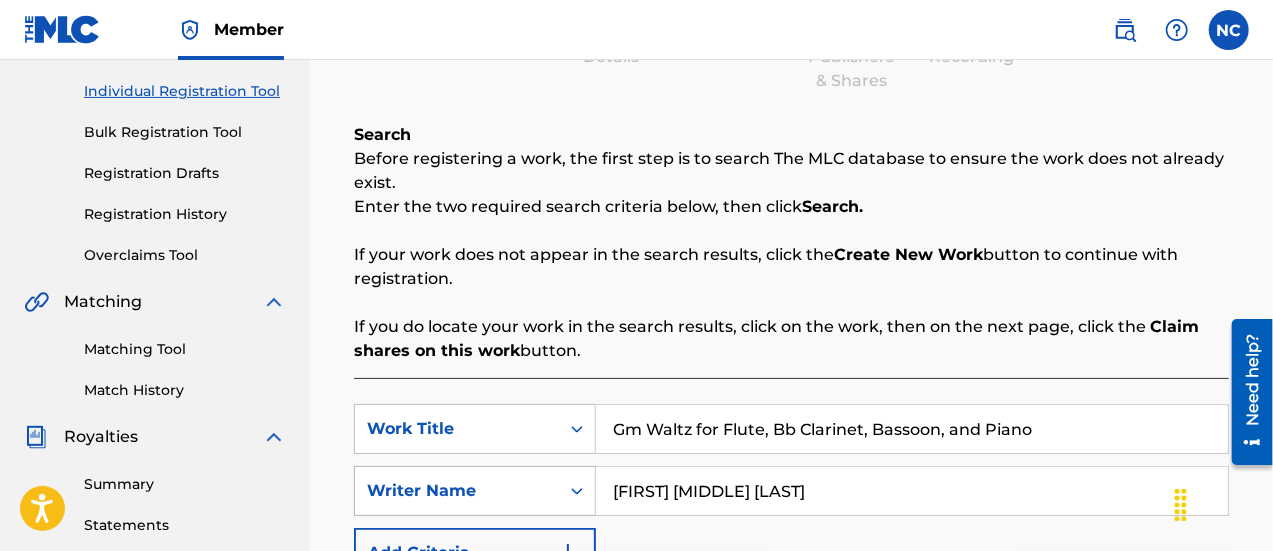 type on "[FIRST] [MIDDLE] [LAST]" 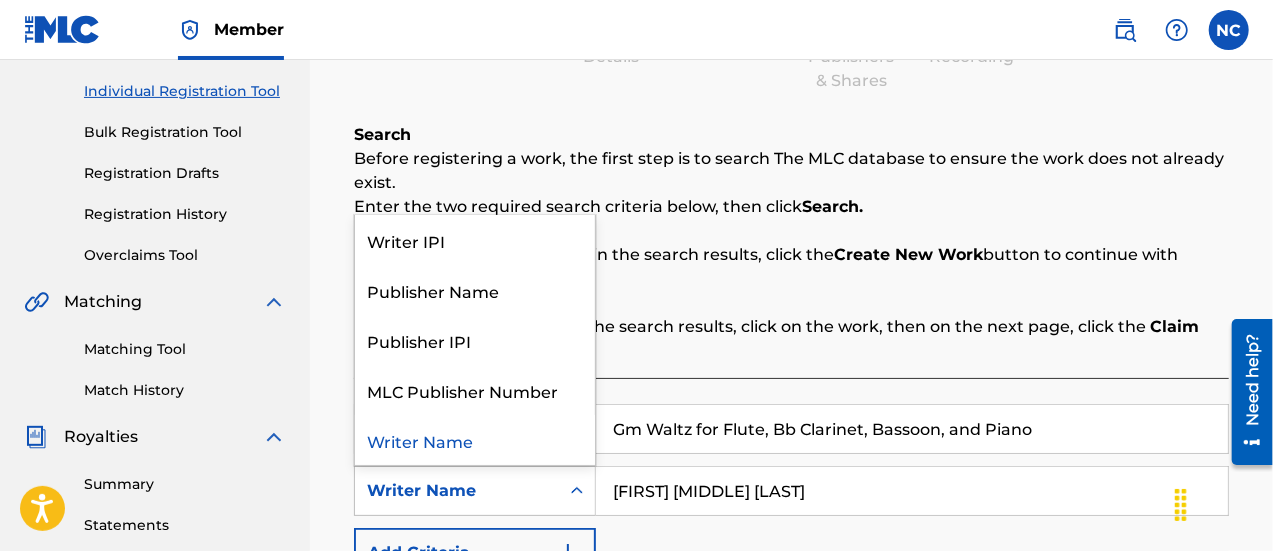 click at bounding box center [577, 491] 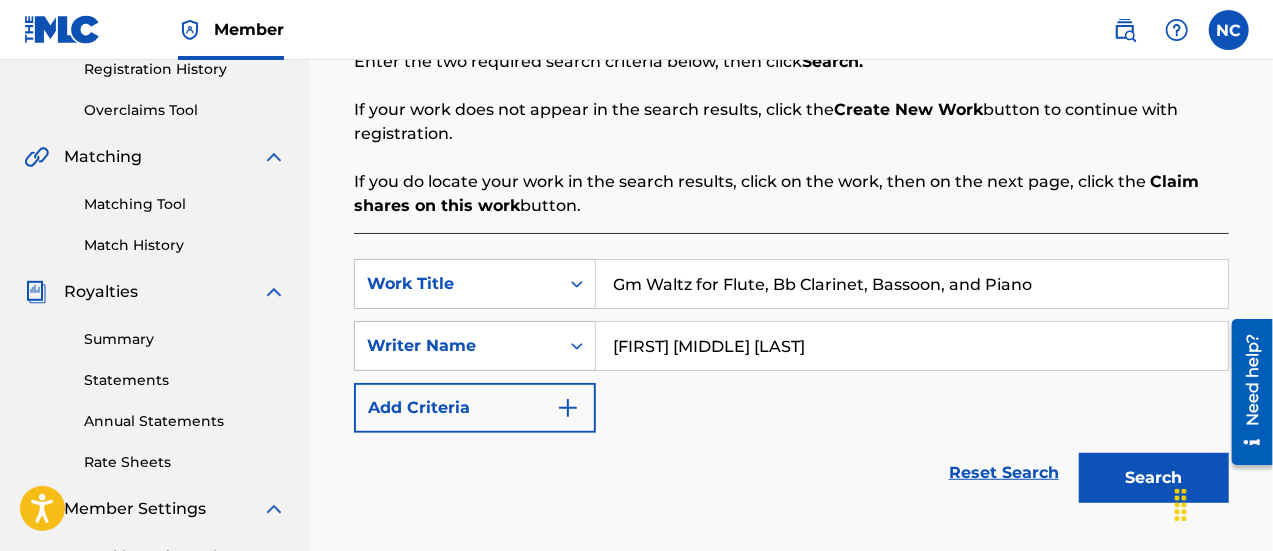 scroll, scrollTop: 399, scrollLeft: 0, axis: vertical 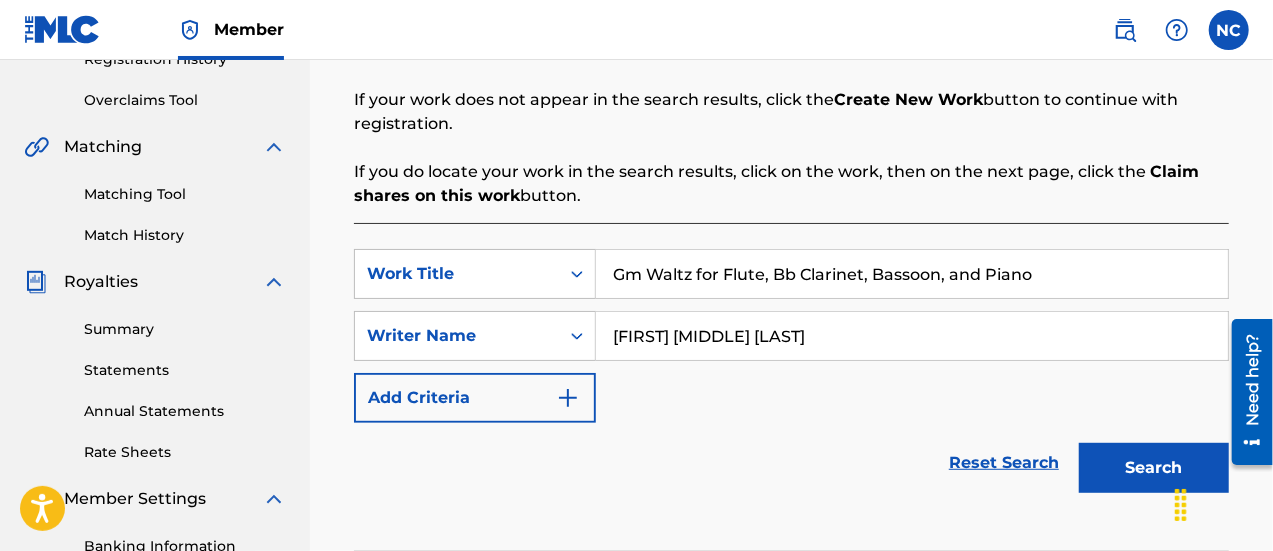 click on "Search" at bounding box center (1154, 468) 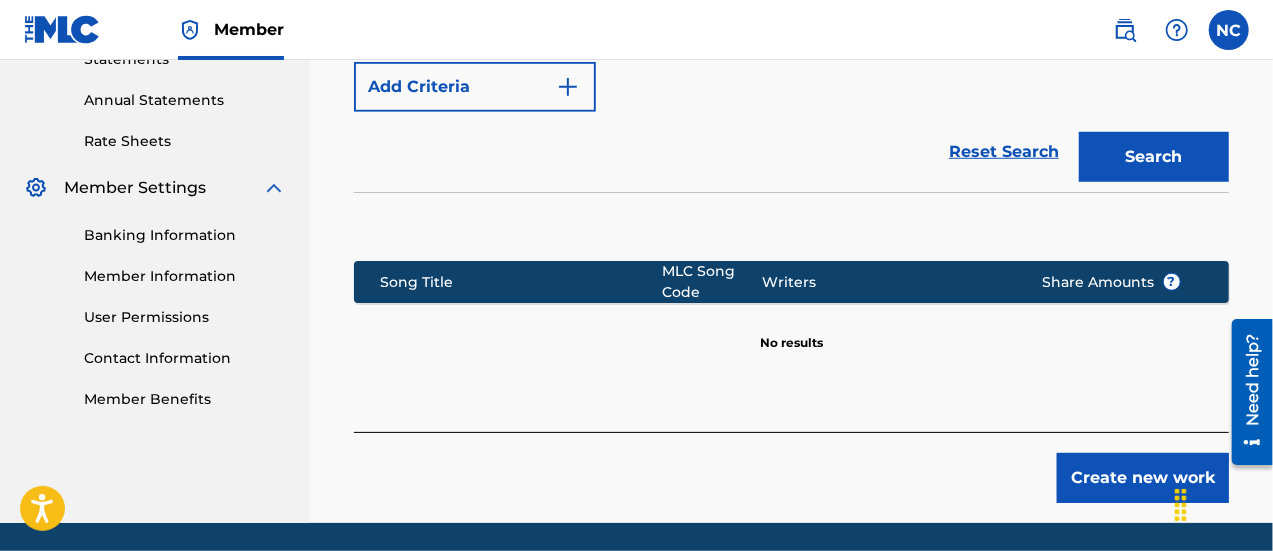 scroll, scrollTop: 723, scrollLeft: 0, axis: vertical 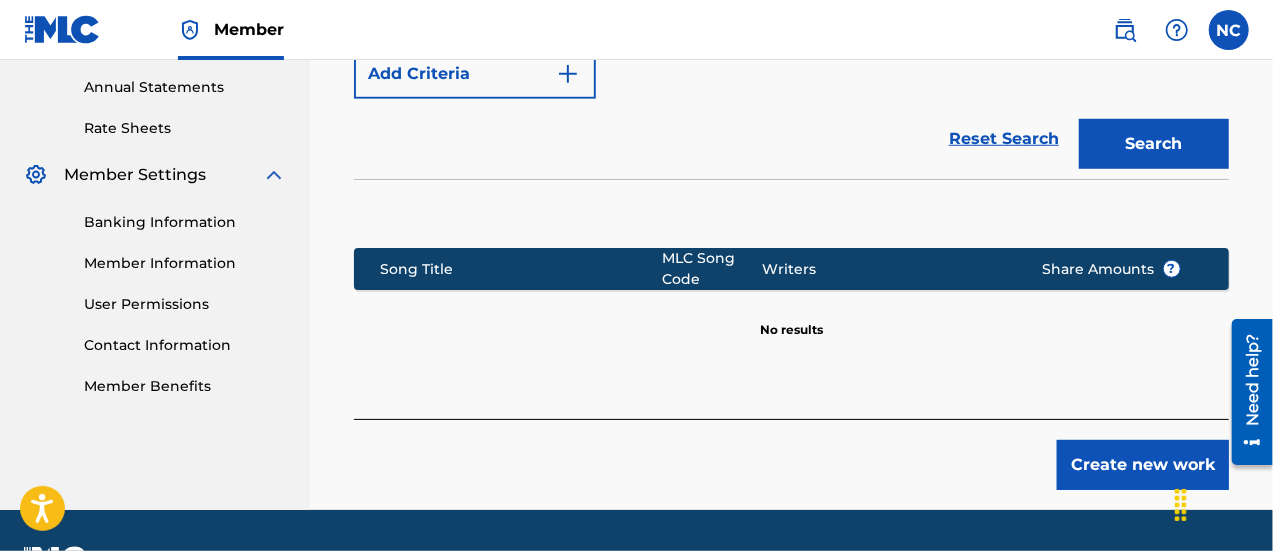 click on "No results" at bounding box center (791, 318) 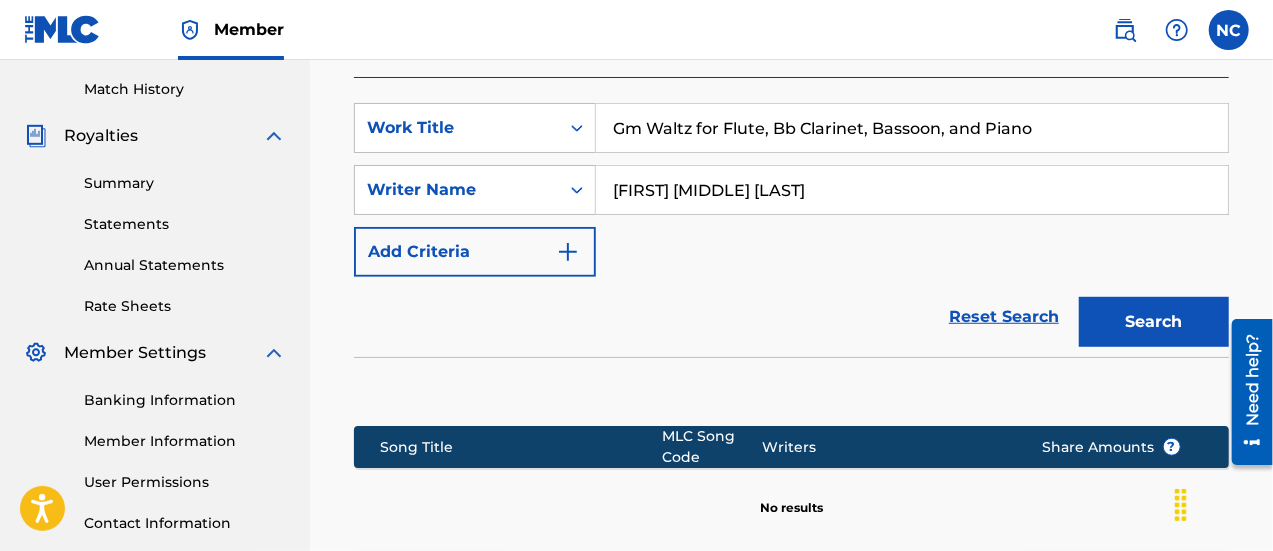 scroll, scrollTop: 534, scrollLeft: 0, axis: vertical 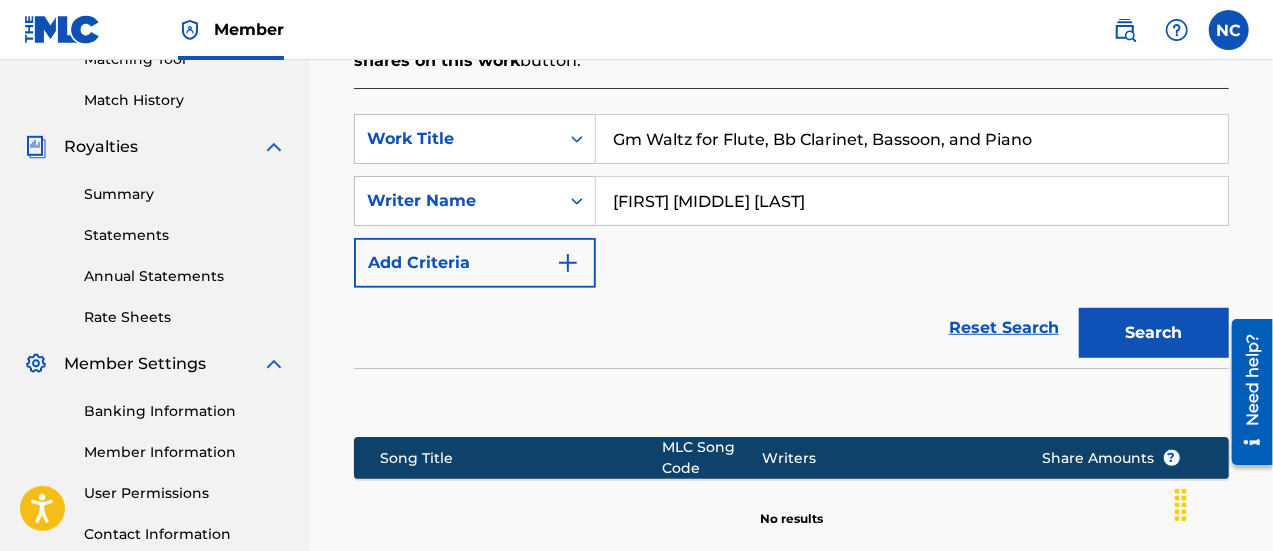 click on "Gm Waltz for Flute, Bb Clarinet, Bassoon, and Piano" at bounding box center (912, 139) 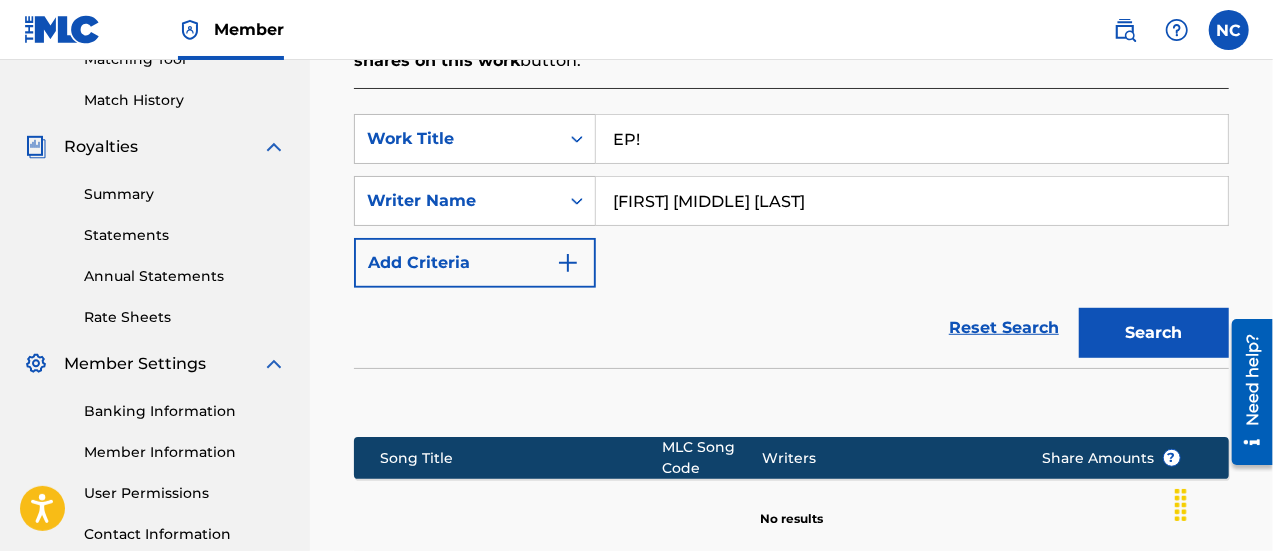 click on "Search" at bounding box center [1154, 333] 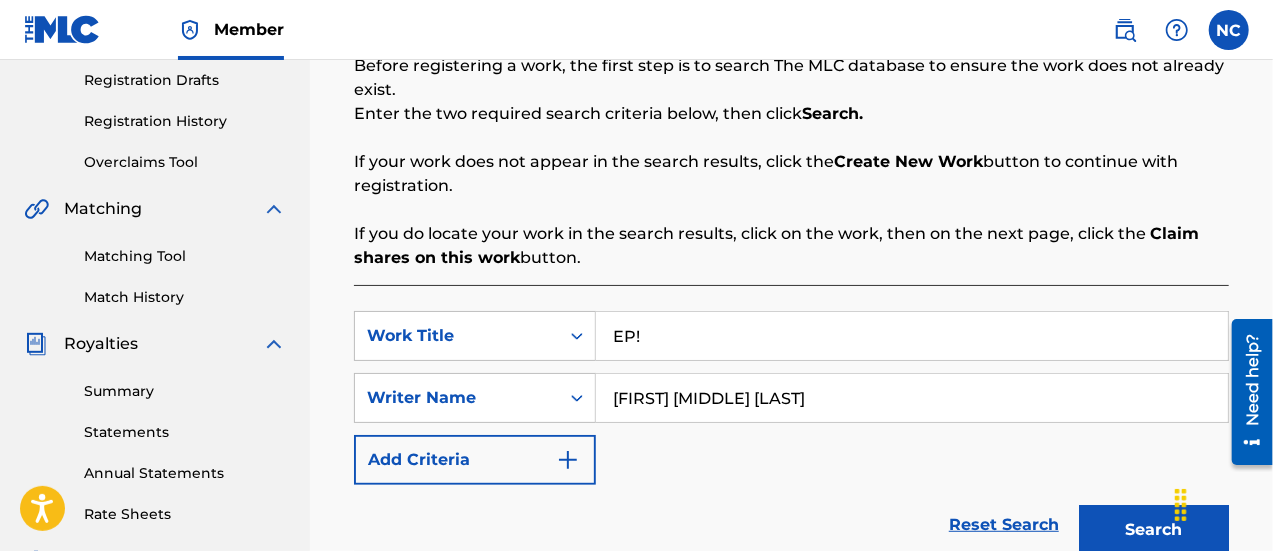 scroll, scrollTop: 340, scrollLeft: 0, axis: vertical 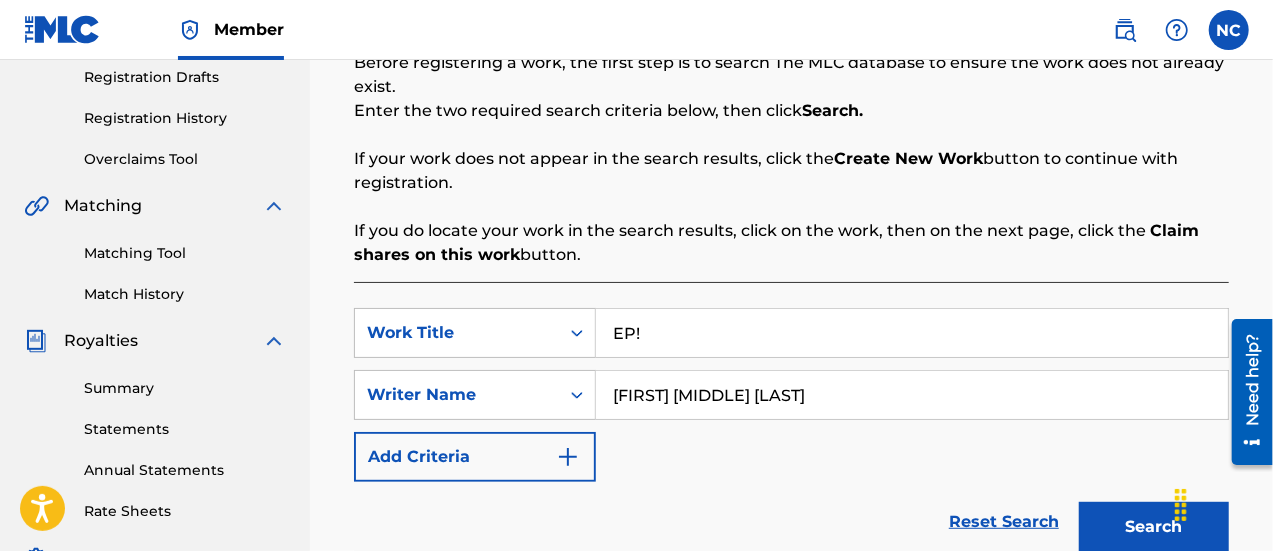 click on "EP!" at bounding box center [912, 333] 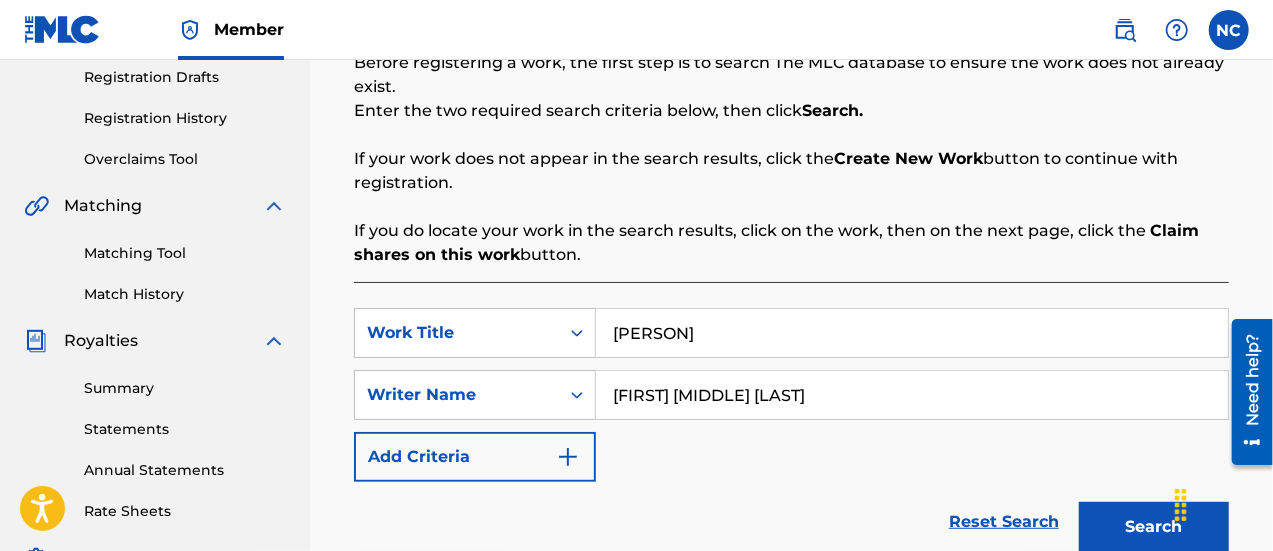 type on "[PERSON]" 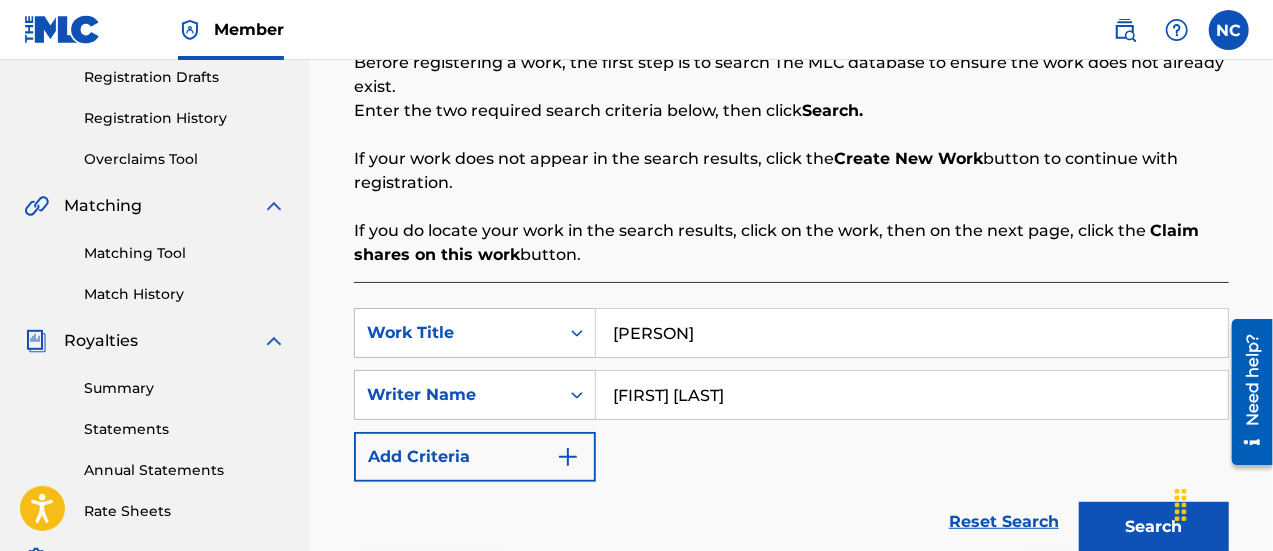 click on "Search" at bounding box center [1154, 527] 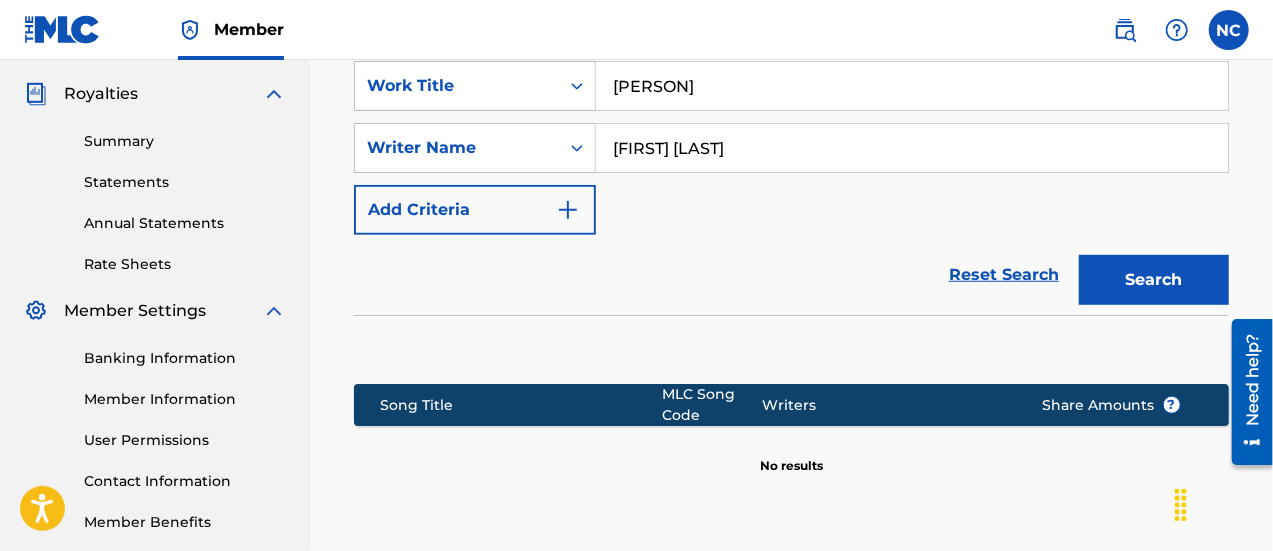 scroll, scrollTop: 588, scrollLeft: 0, axis: vertical 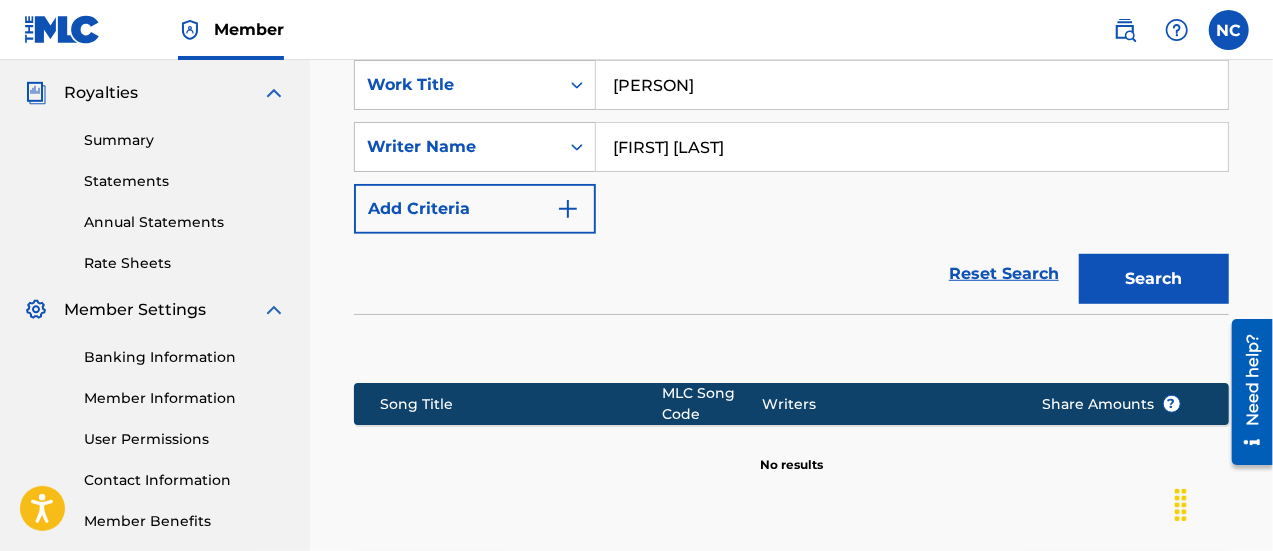 click on "[FIRST] [LAST]" at bounding box center (912, 147) 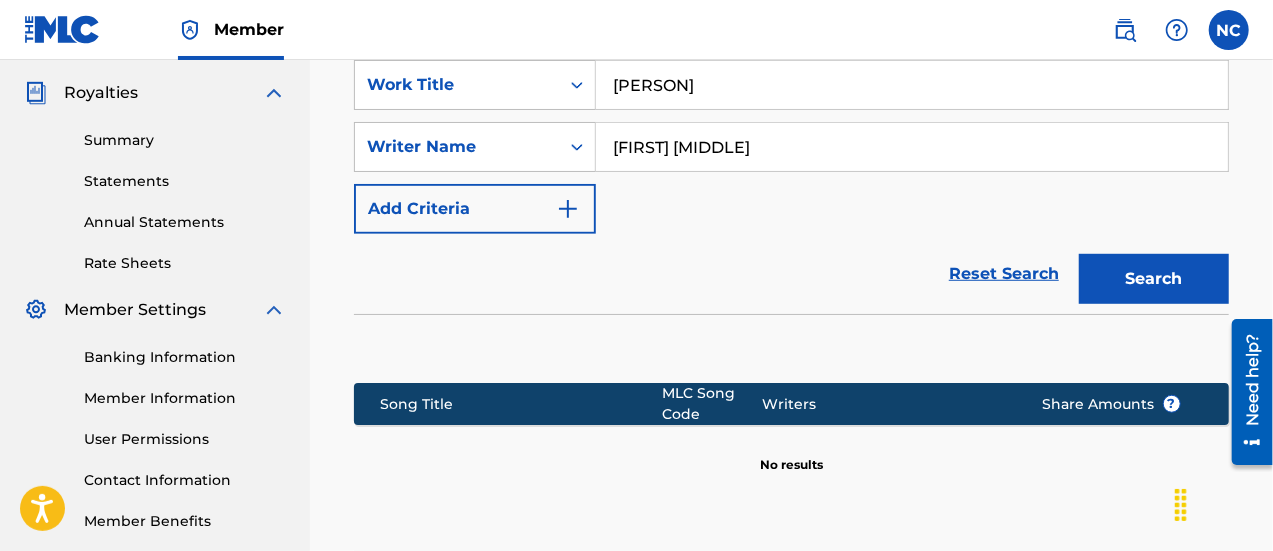 type on "[FIRST] [MIDDLE] [LAST]" 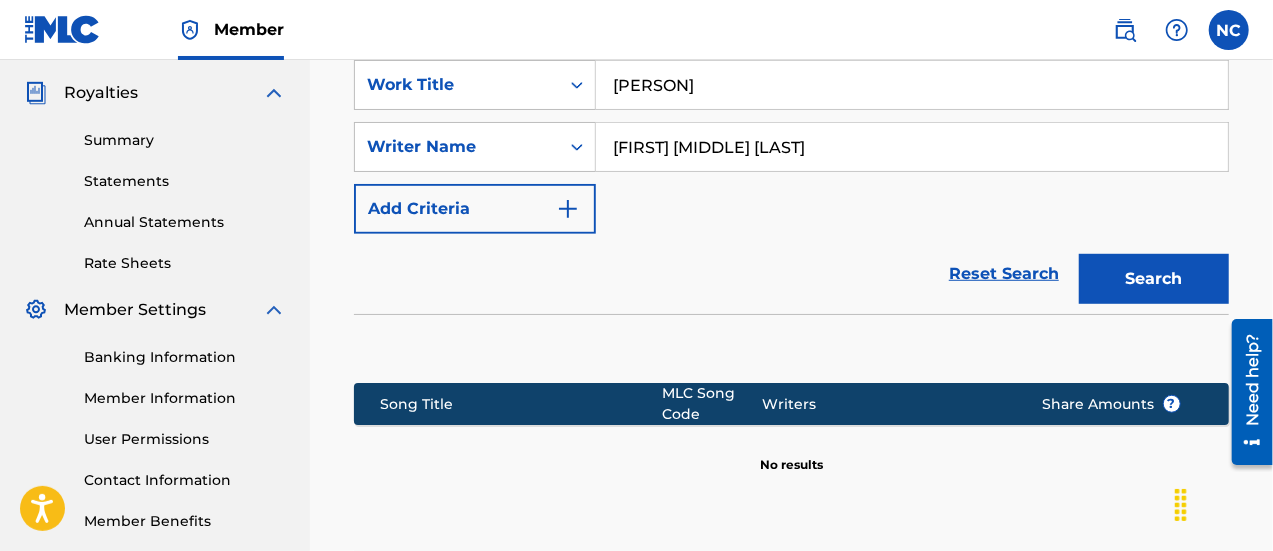 click on "Search" at bounding box center (1154, 279) 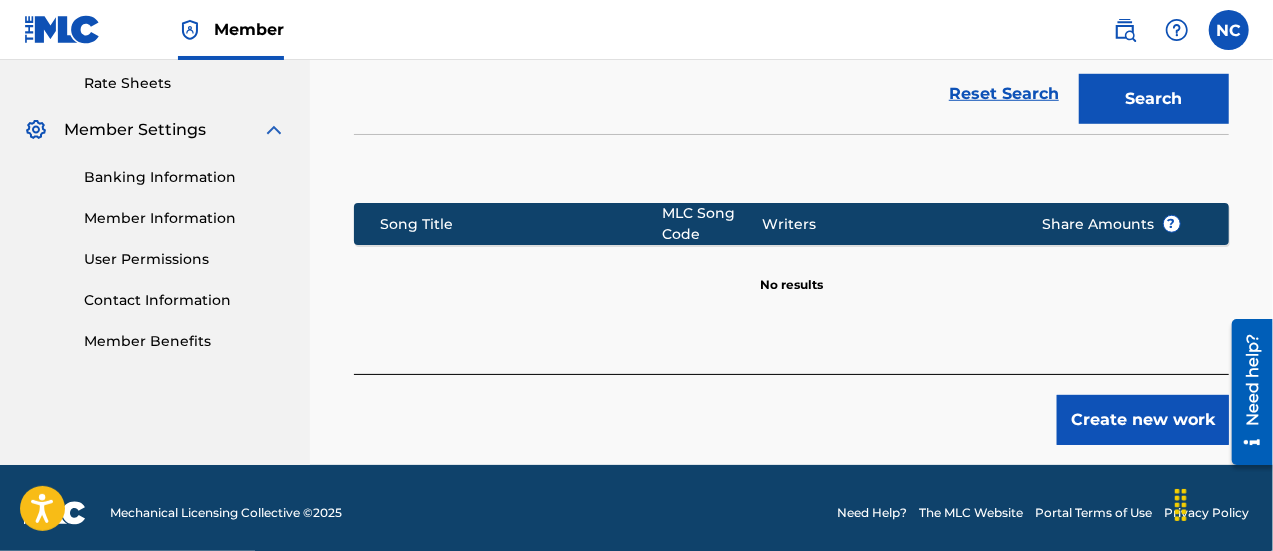 scroll, scrollTop: 410, scrollLeft: 0, axis: vertical 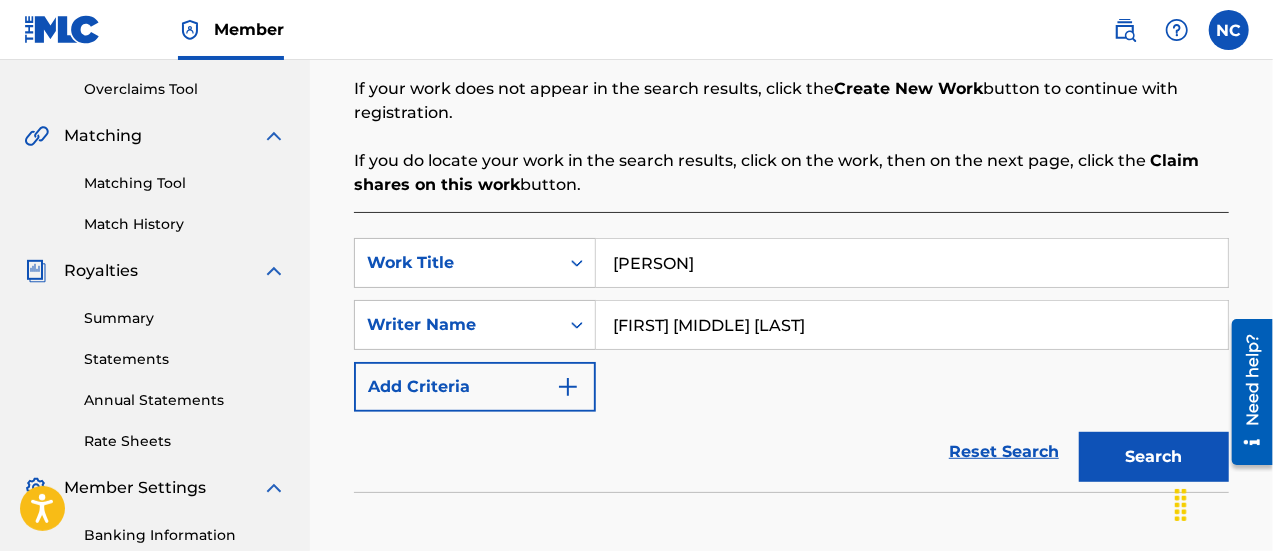 click on "[PERSON]" at bounding box center [912, 263] 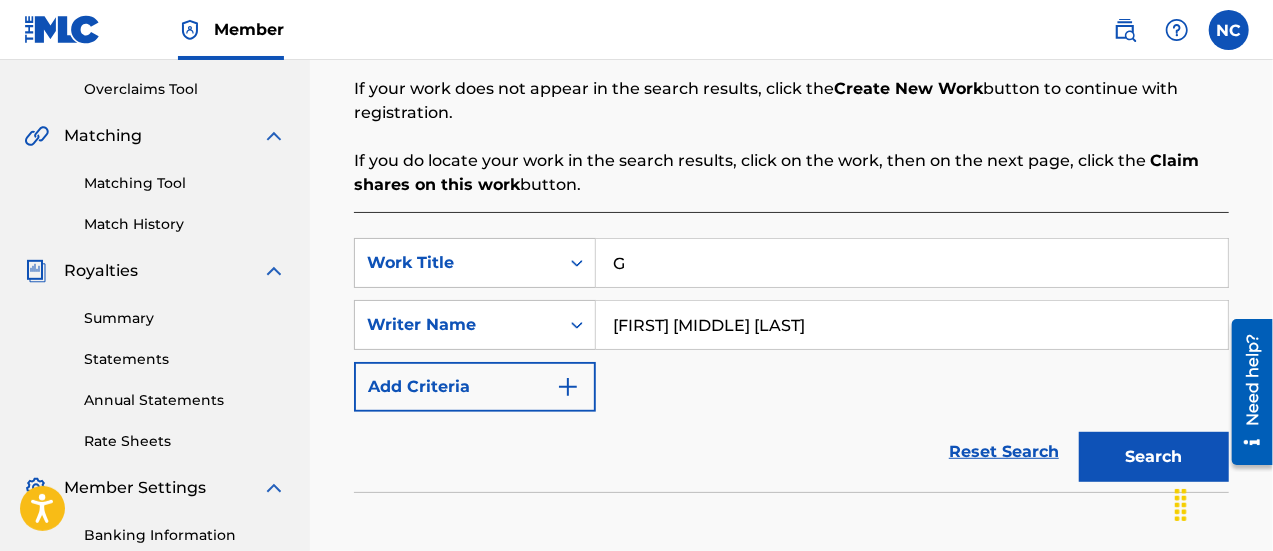 type on "Gm Waltz for Flute, Bb Clarinet, Bassoon, and Piano" 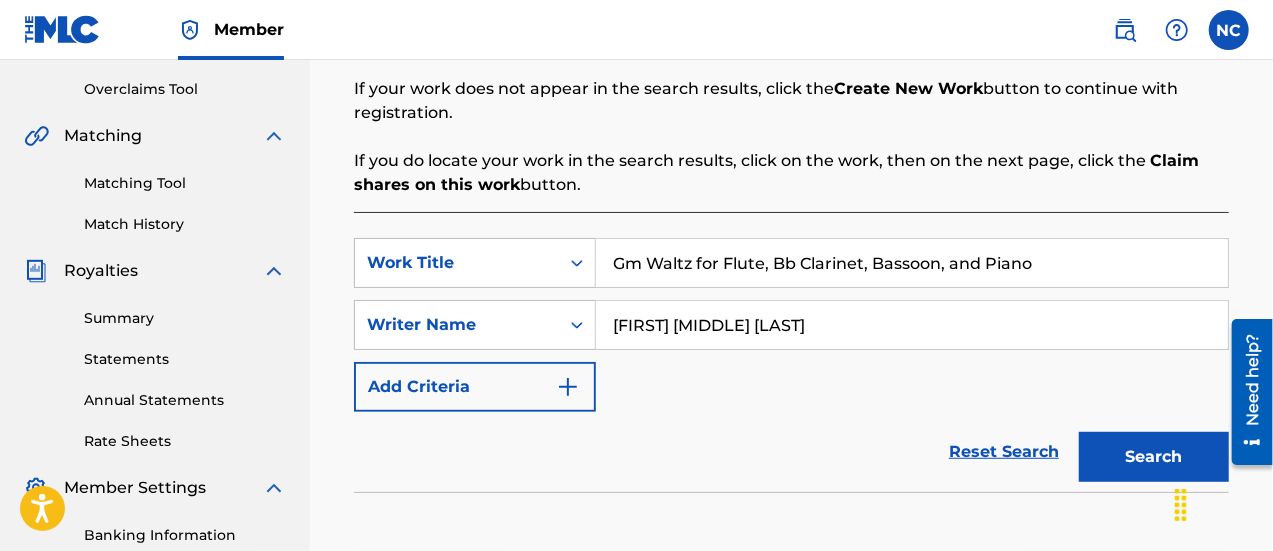 click on "Search" at bounding box center [1149, 452] 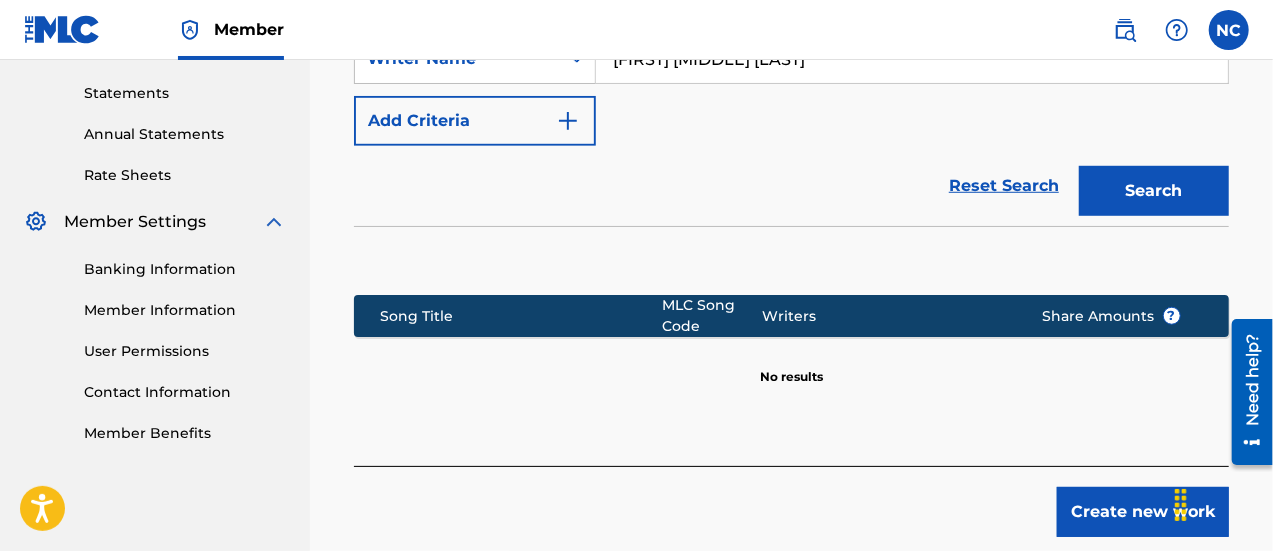 scroll, scrollTop: 686, scrollLeft: 0, axis: vertical 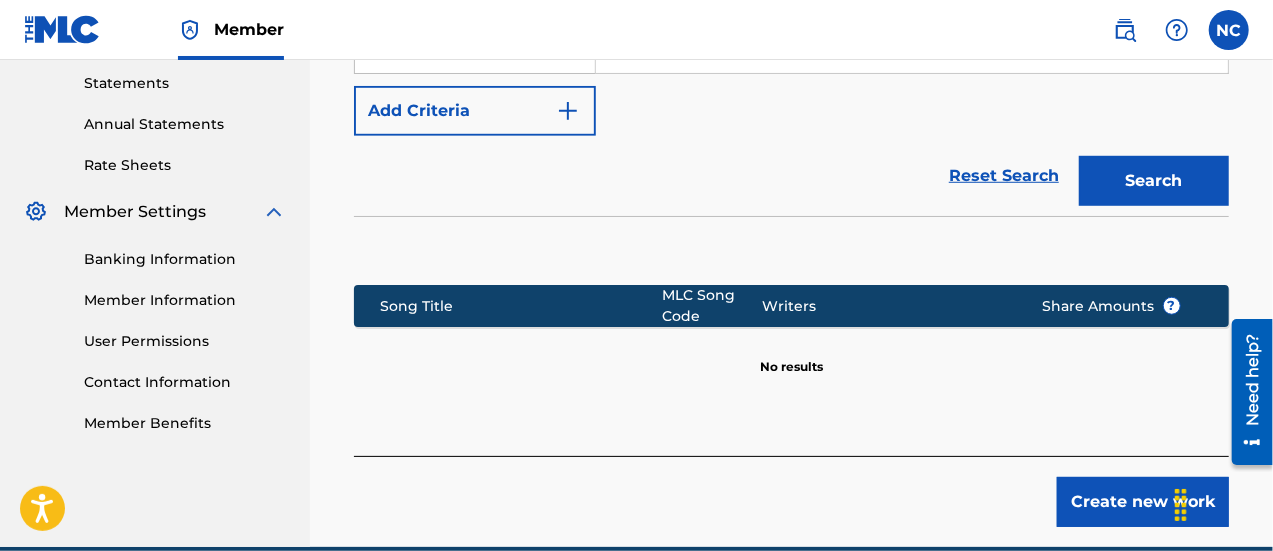 click on "Create new work" at bounding box center (1143, 502) 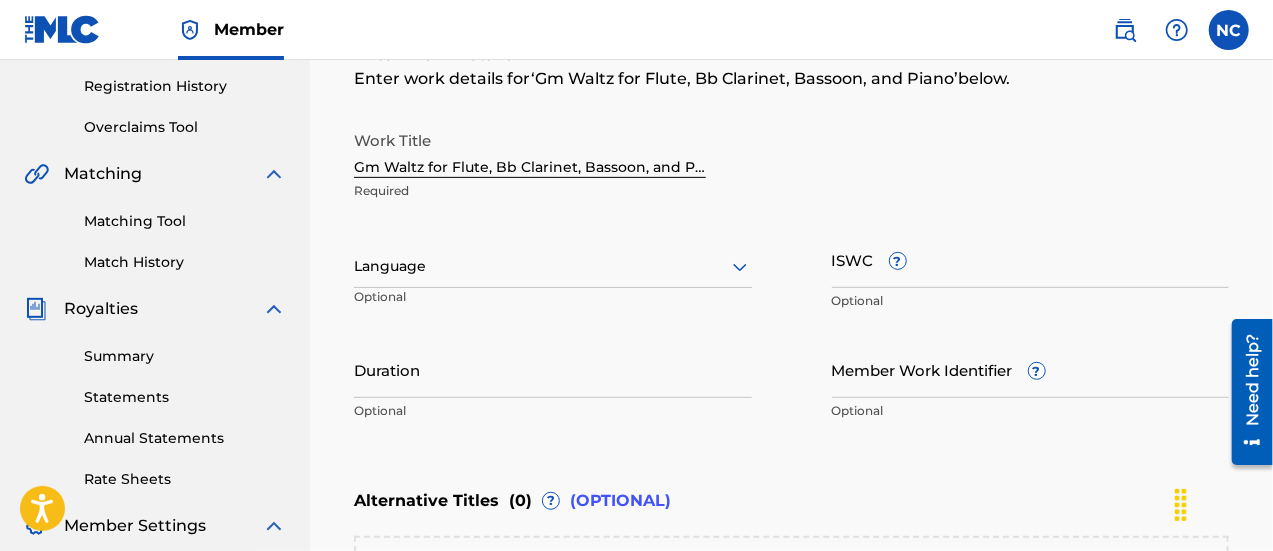 scroll, scrollTop: 366, scrollLeft: 0, axis: vertical 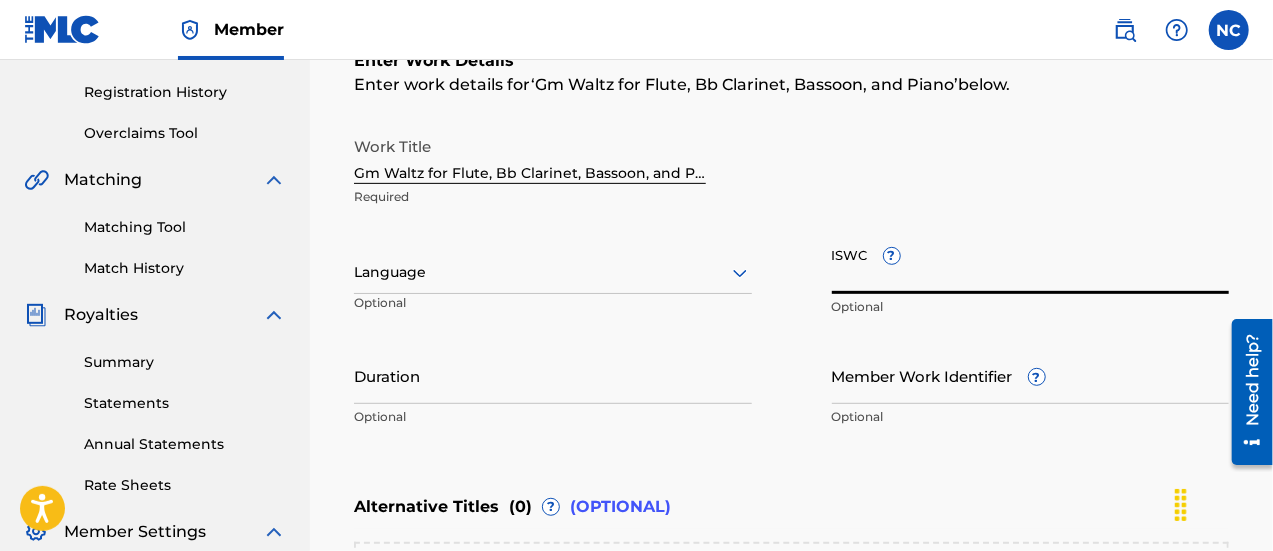 click on "ISWC   ?" at bounding box center [1031, 265] 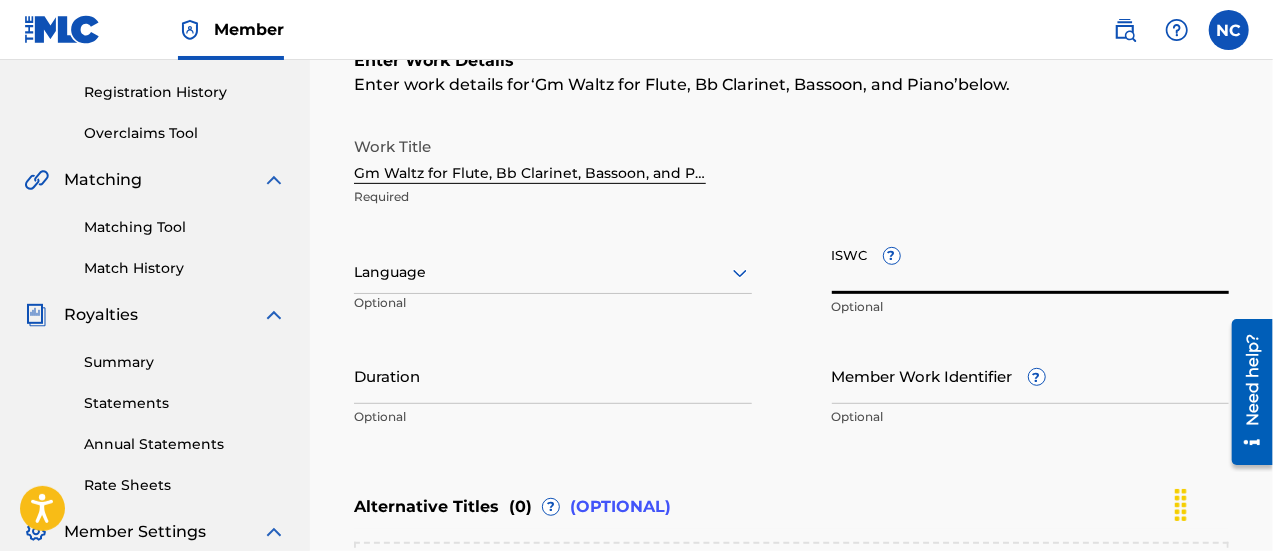 click at bounding box center (553, 272) 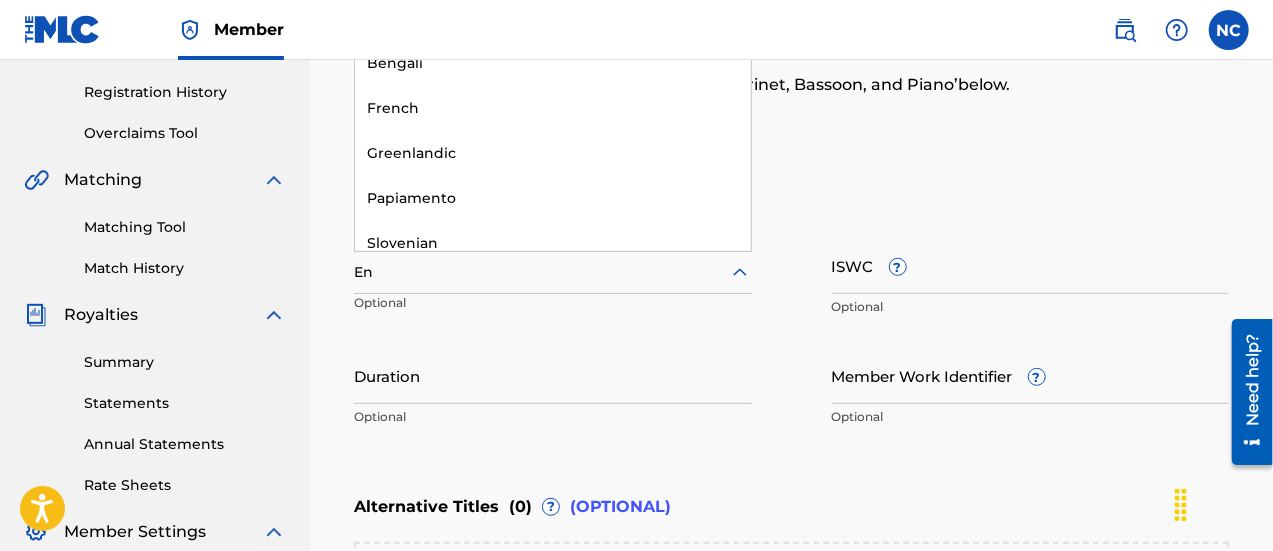 type on "Eng" 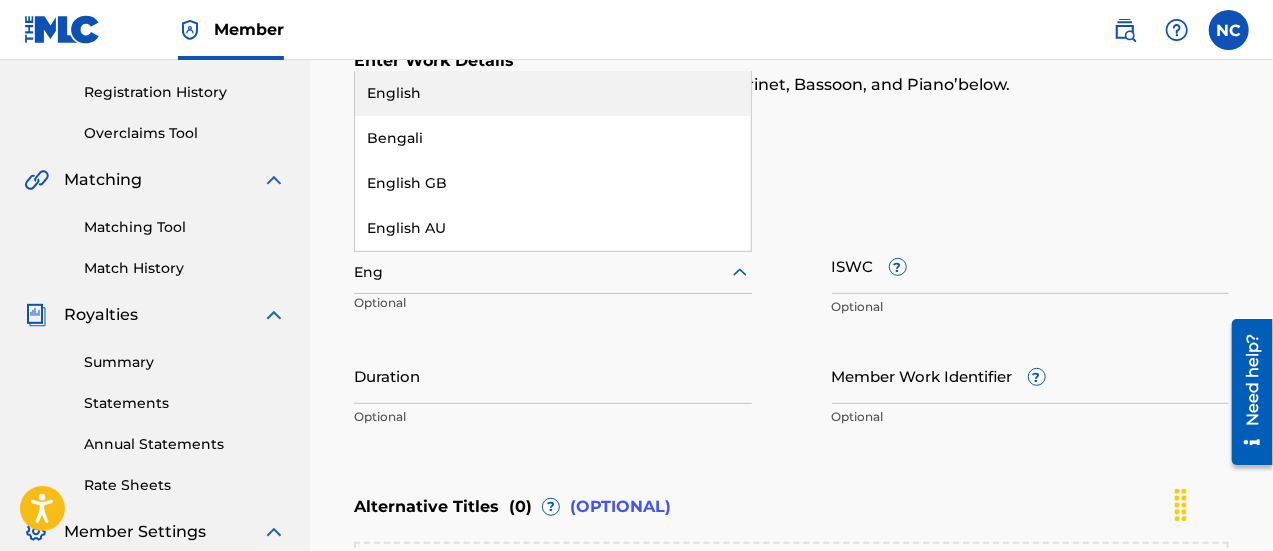 click on "English" at bounding box center (553, 93) 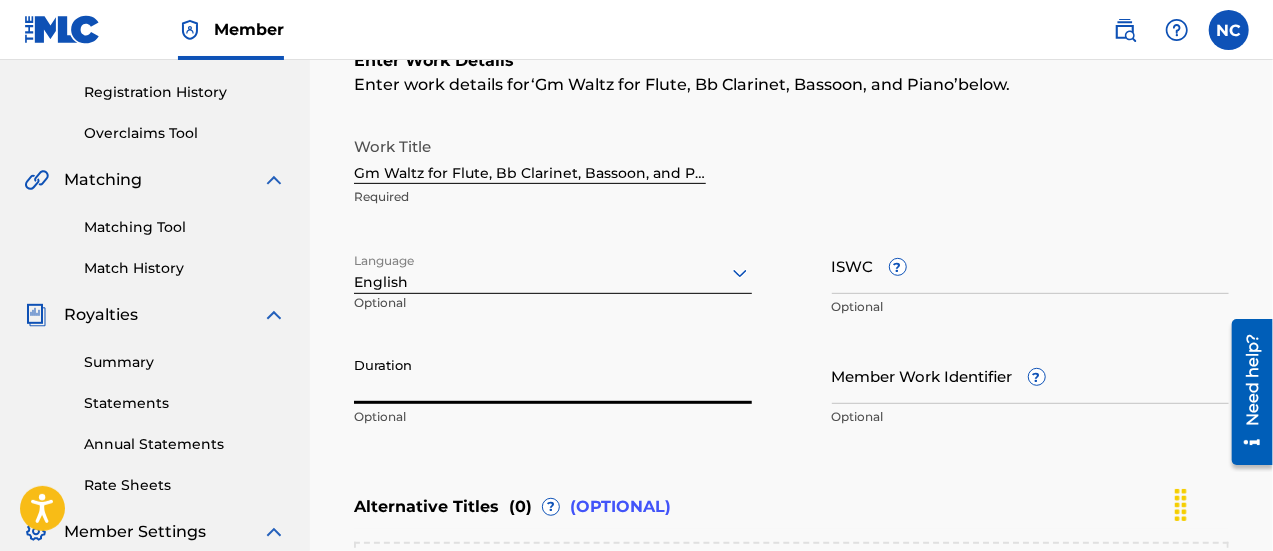 click on "Duration" at bounding box center (553, 375) 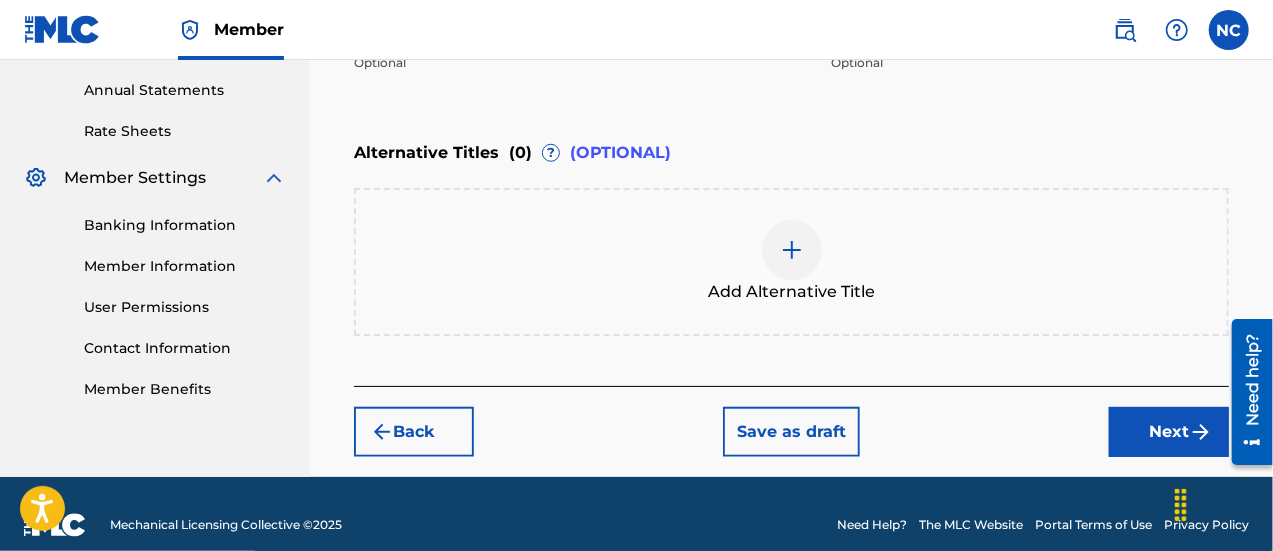 scroll, scrollTop: 720, scrollLeft: 0, axis: vertical 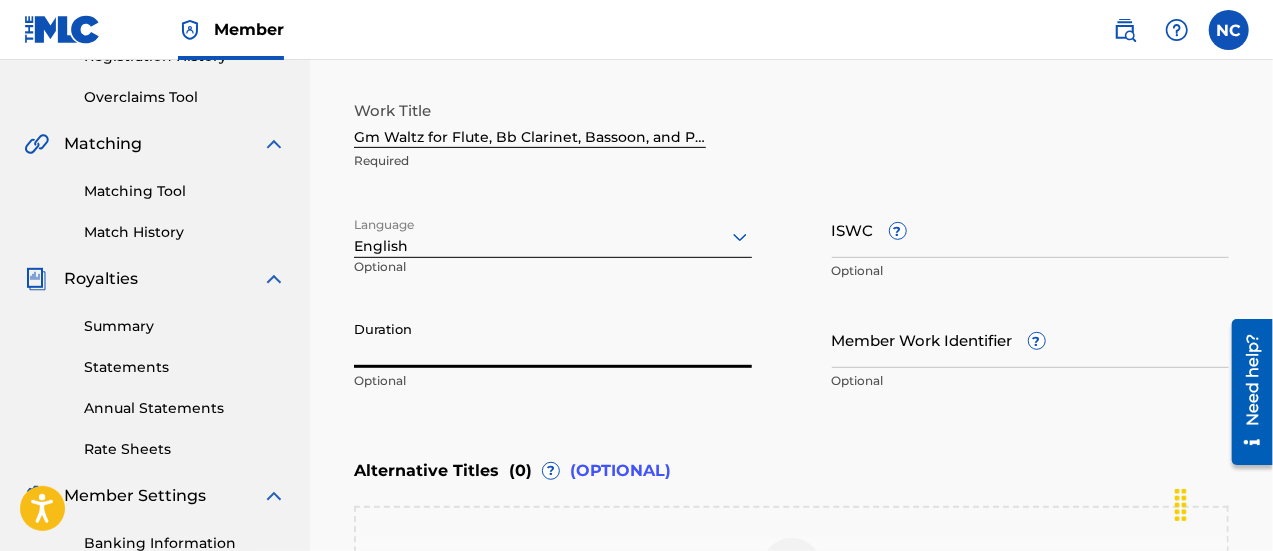 click on "Required" at bounding box center (530, 161) 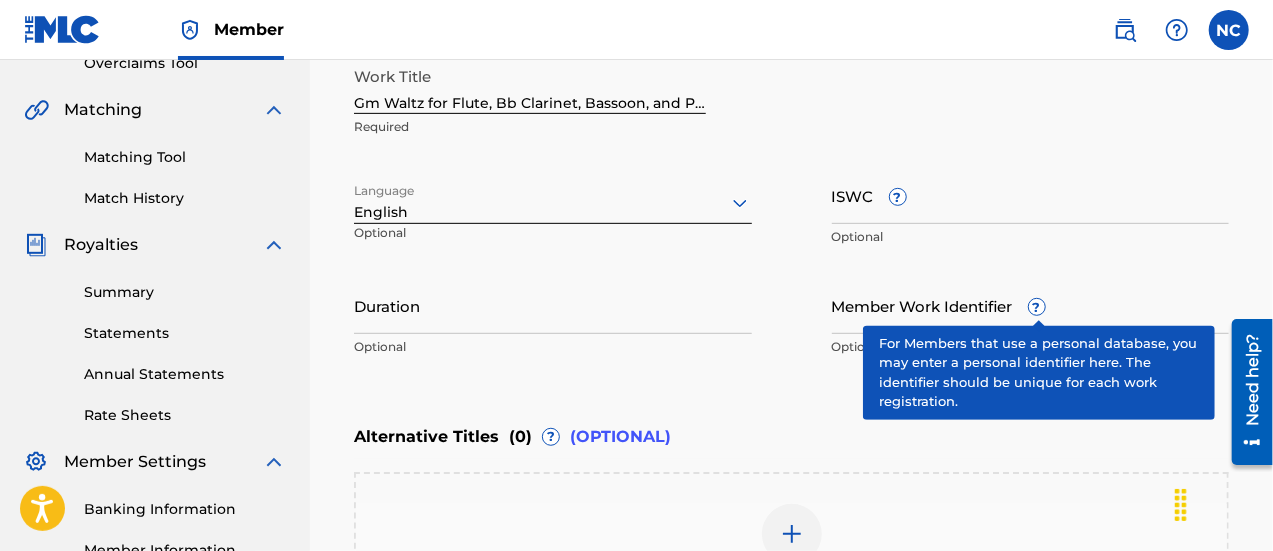 scroll, scrollTop: 446, scrollLeft: 0, axis: vertical 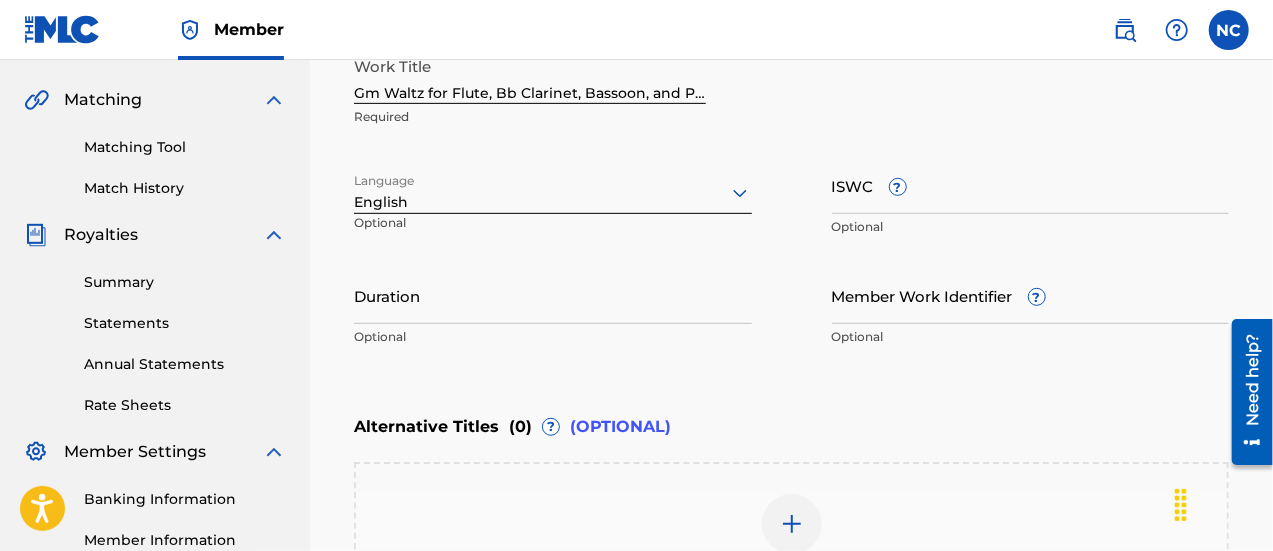 click on "Duration" at bounding box center [553, 295] 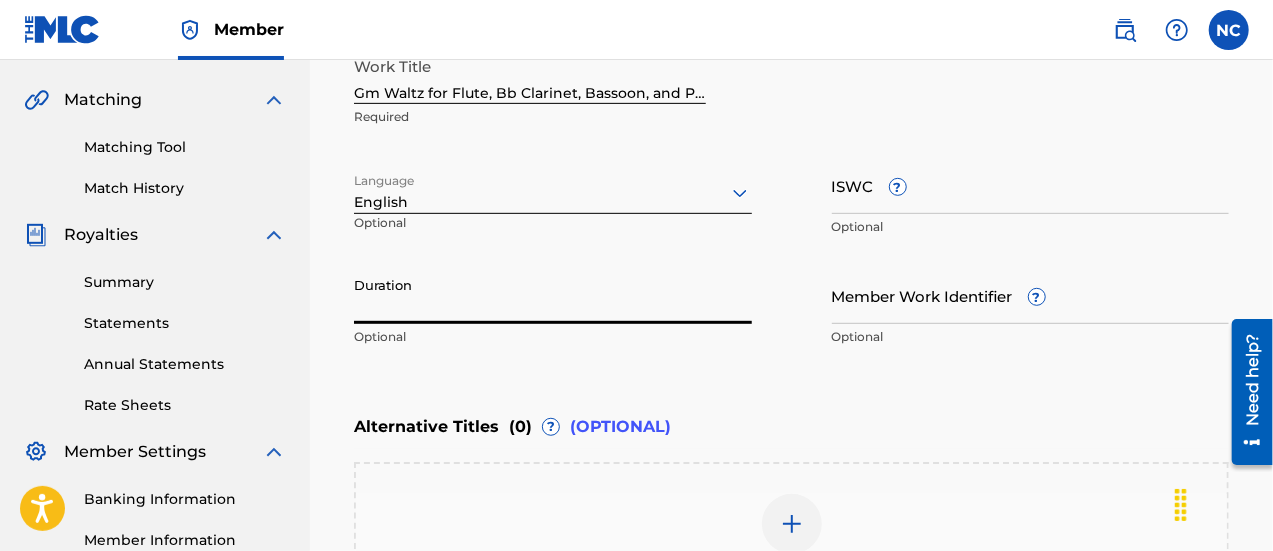 type on "3" 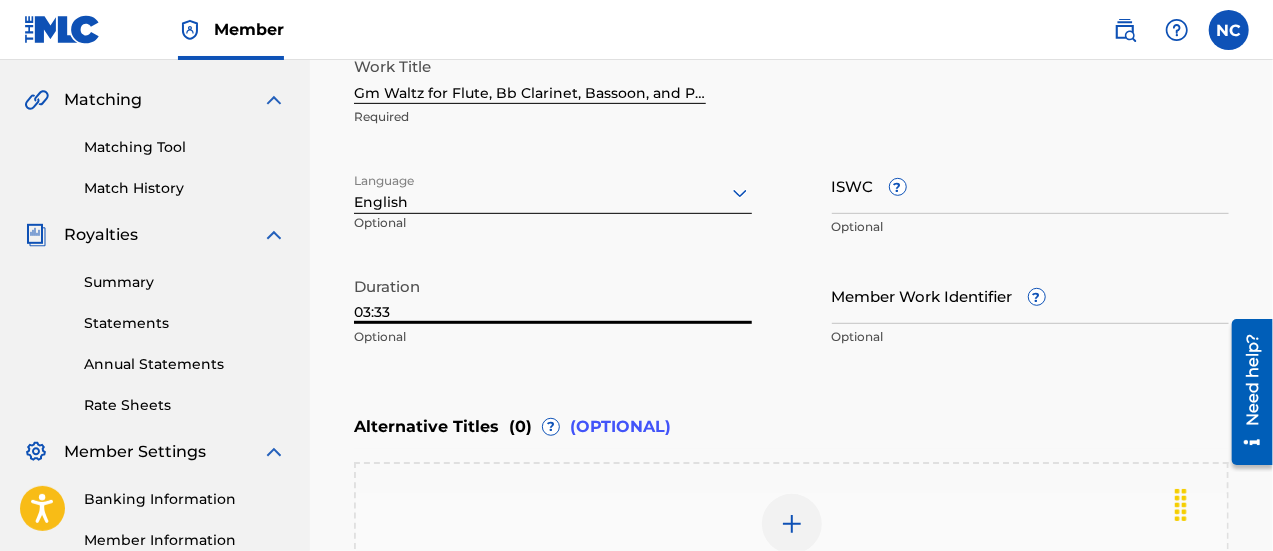 type on "03:33" 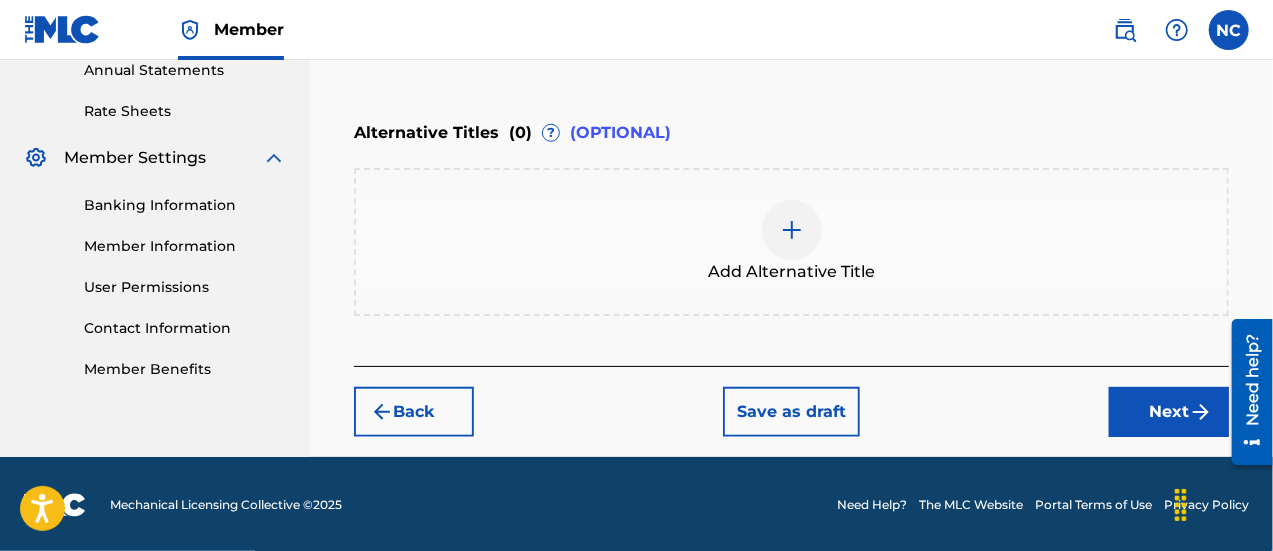 scroll, scrollTop: 740, scrollLeft: 0, axis: vertical 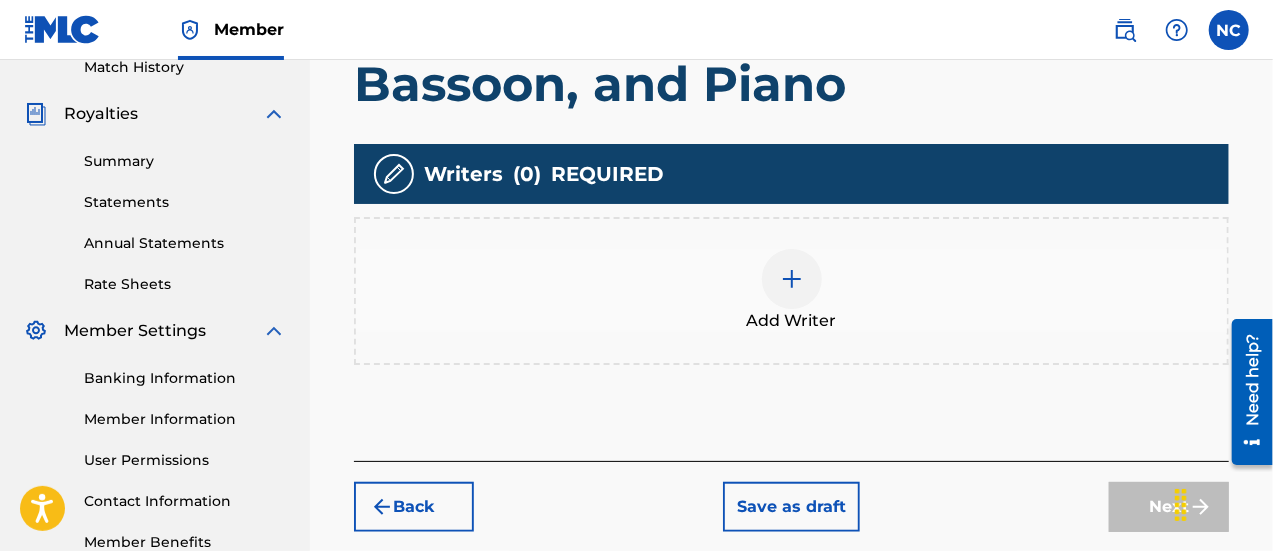 click at bounding box center [792, 279] 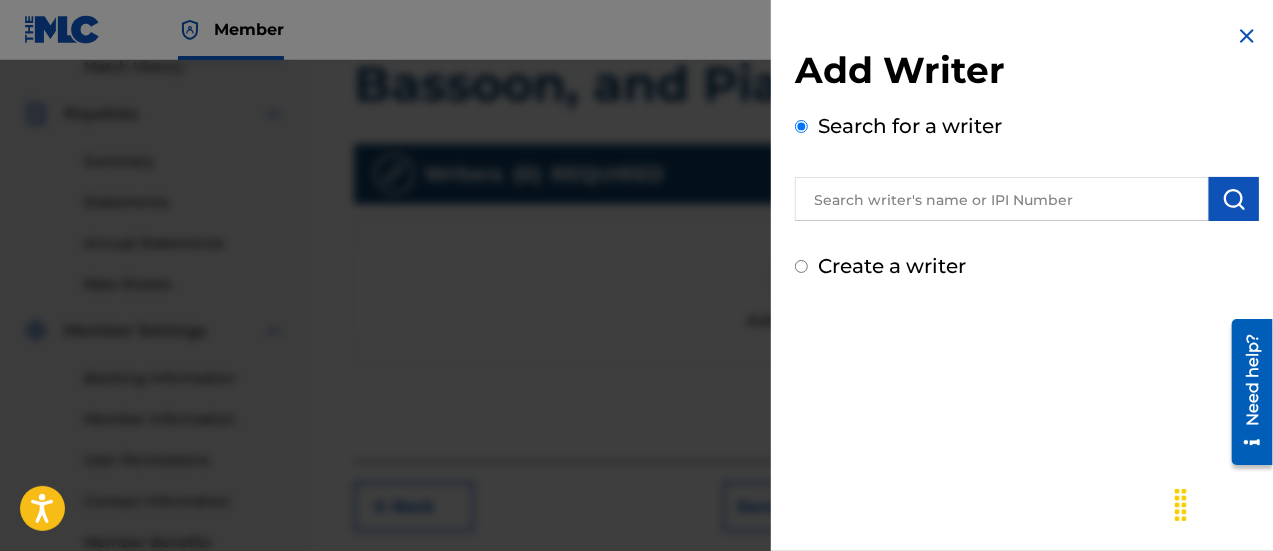 click at bounding box center (1002, 199) 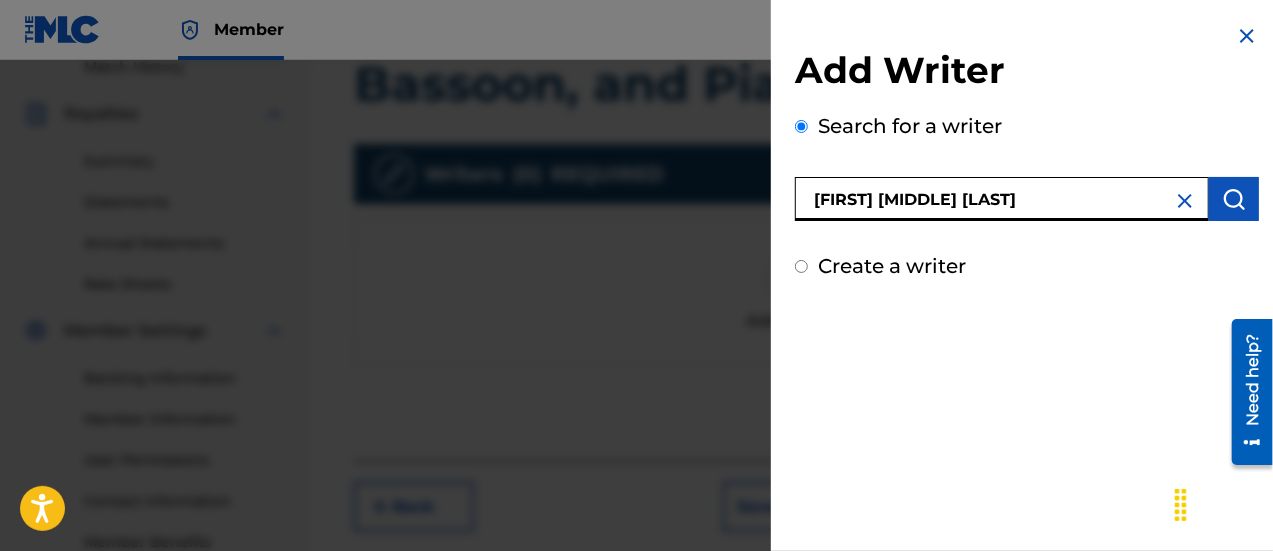 type on "[FIRST] [MIDDLE] [LAST]" 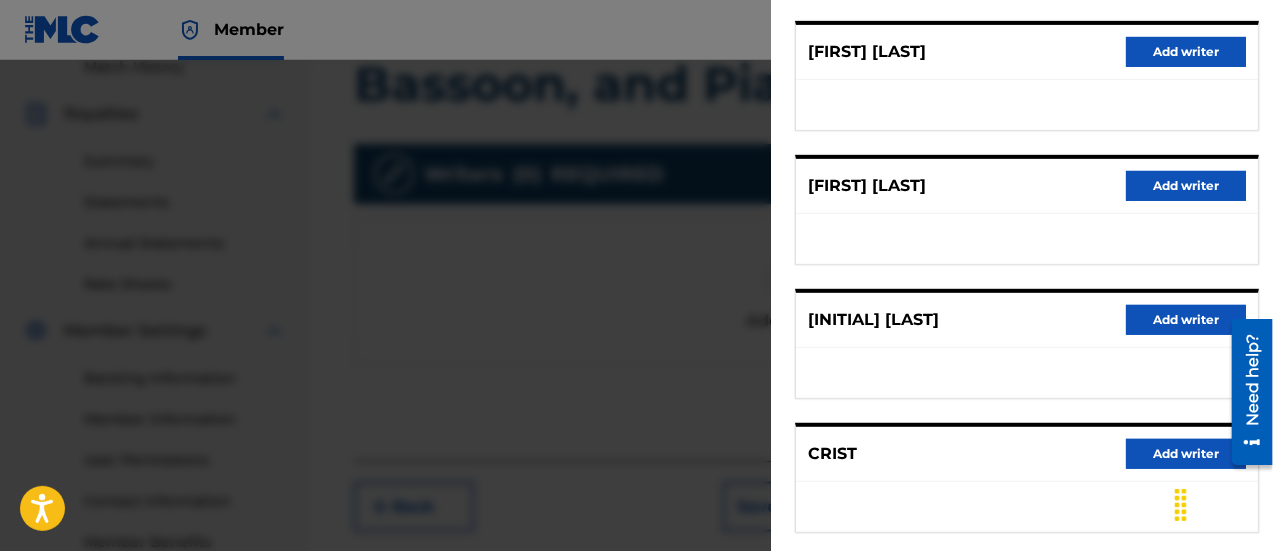 scroll, scrollTop: 487, scrollLeft: 0, axis: vertical 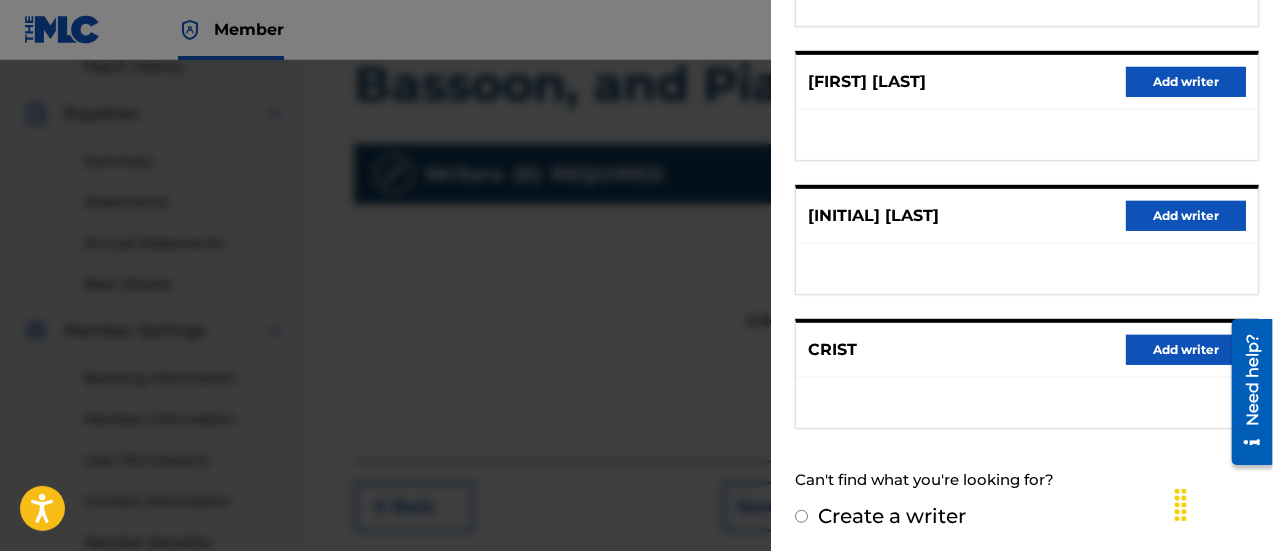 click on "Create a writer" at bounding box center [801, 516] 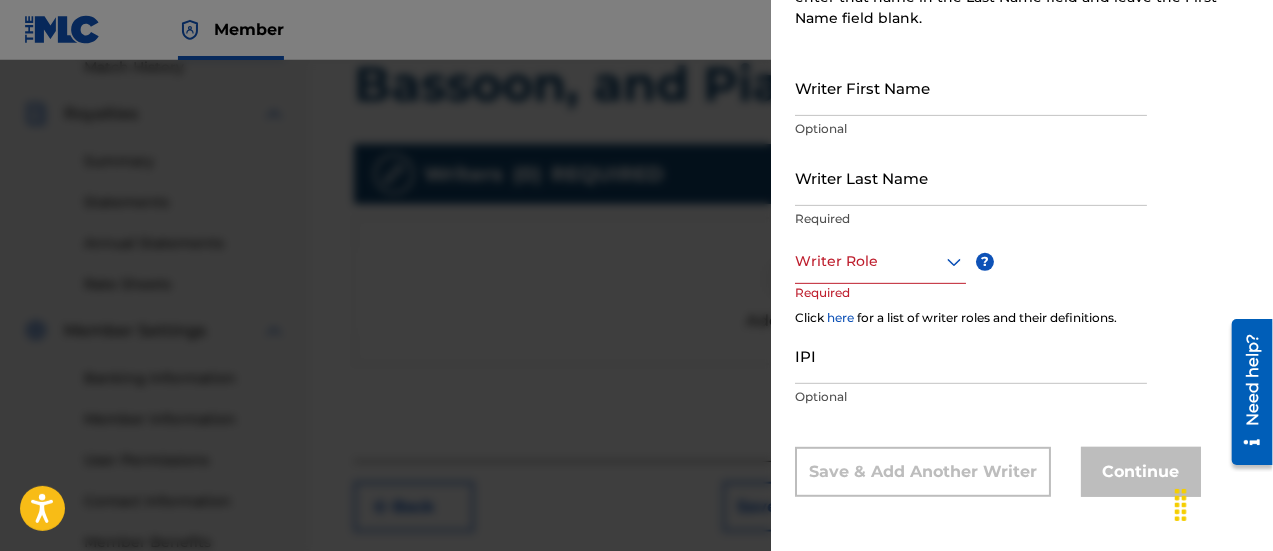 scroll, scrollTop: 314, scrollLeft: 0, axis: vertical 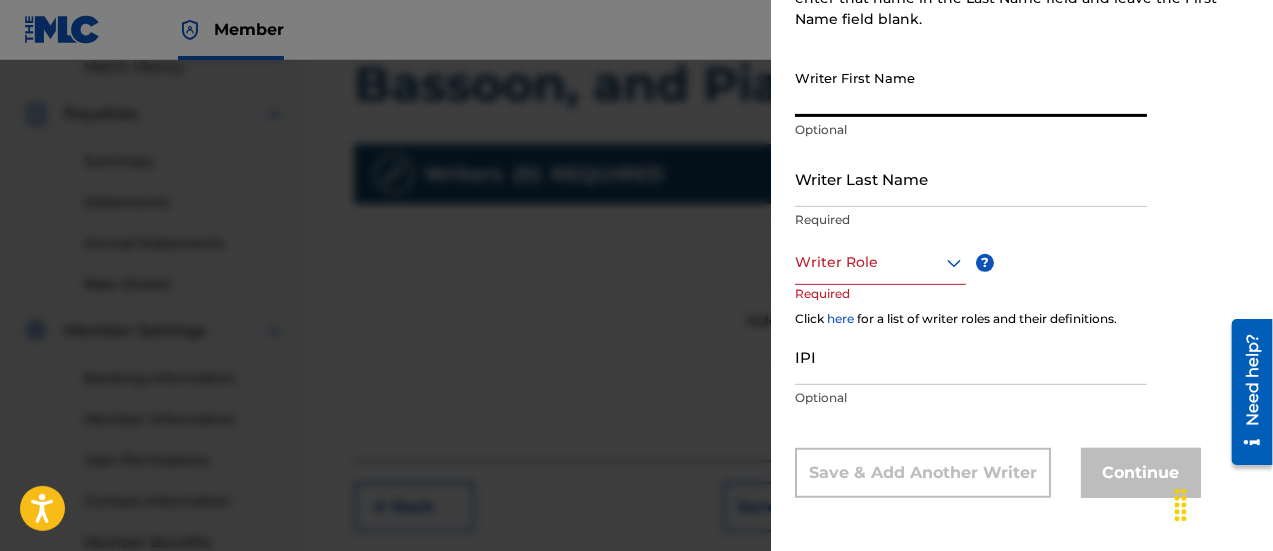 click on "Writer First Name" at bounding box center (971, 88) 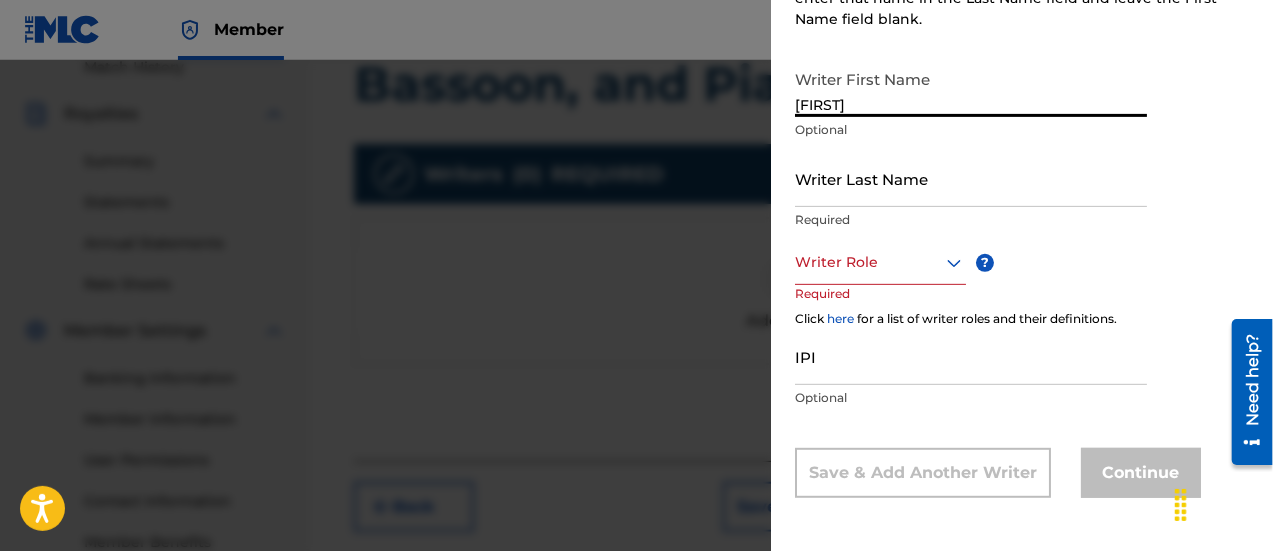 type on "[FIRST]" 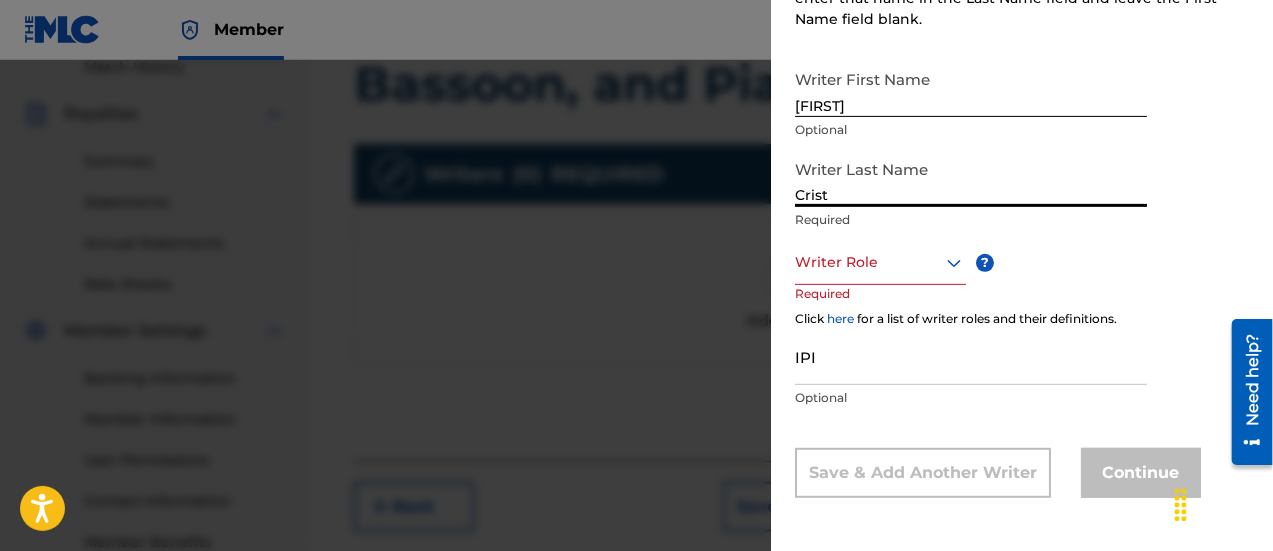 type on "Crist" 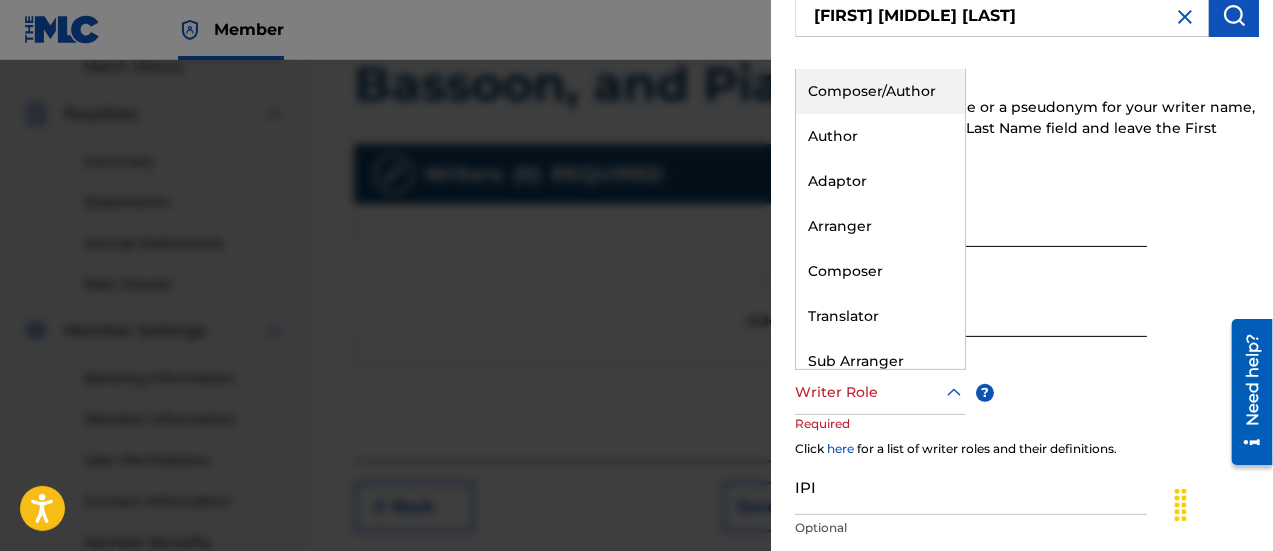 scroll, scrollTop: 184, scrollLeft: 0, axis: vertical 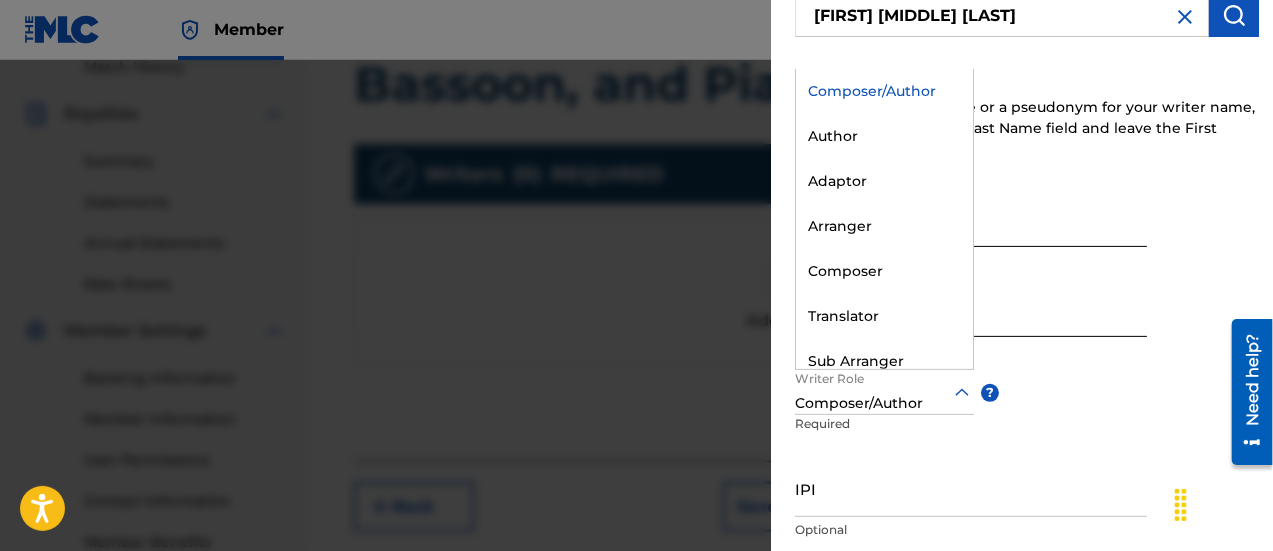 click at bounding box center (884, 392) 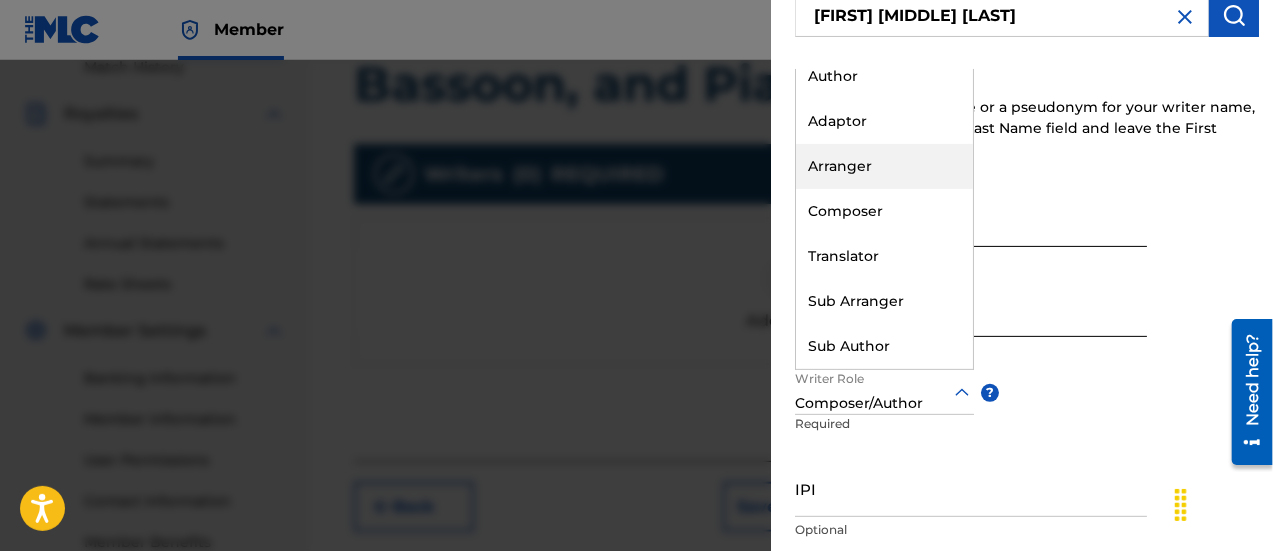 scroll, scrollTop: 0, scrollLeft: 0, axis: both 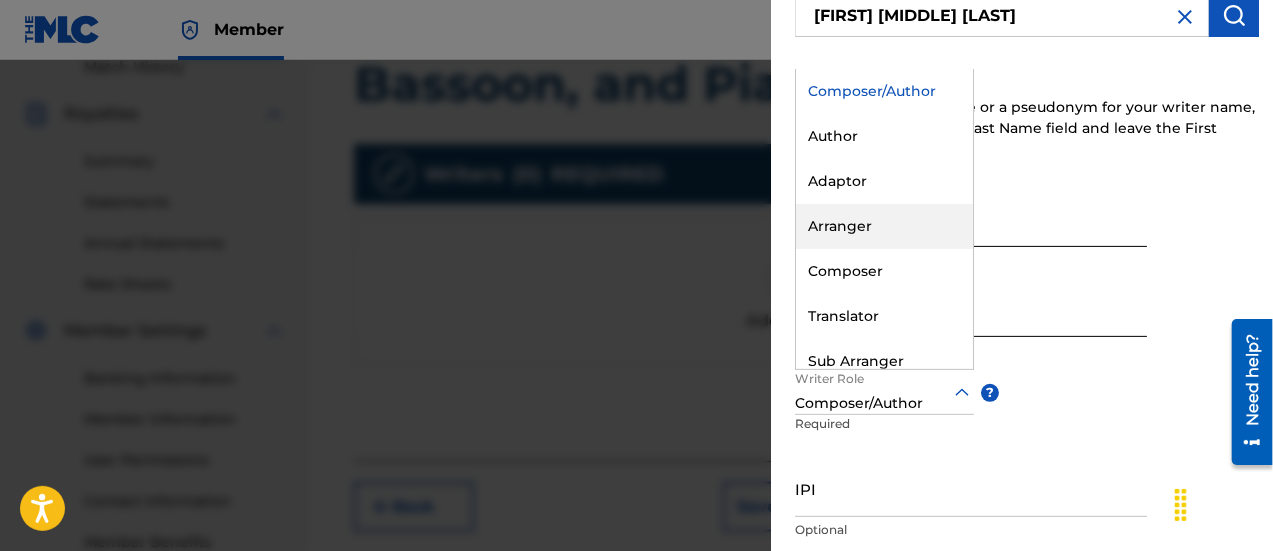 click on "If you use only one name or a pseudonym for your writer name, enter that name in the Last Name field and leave the First Name field blank." at bounding box center [1027, 128] 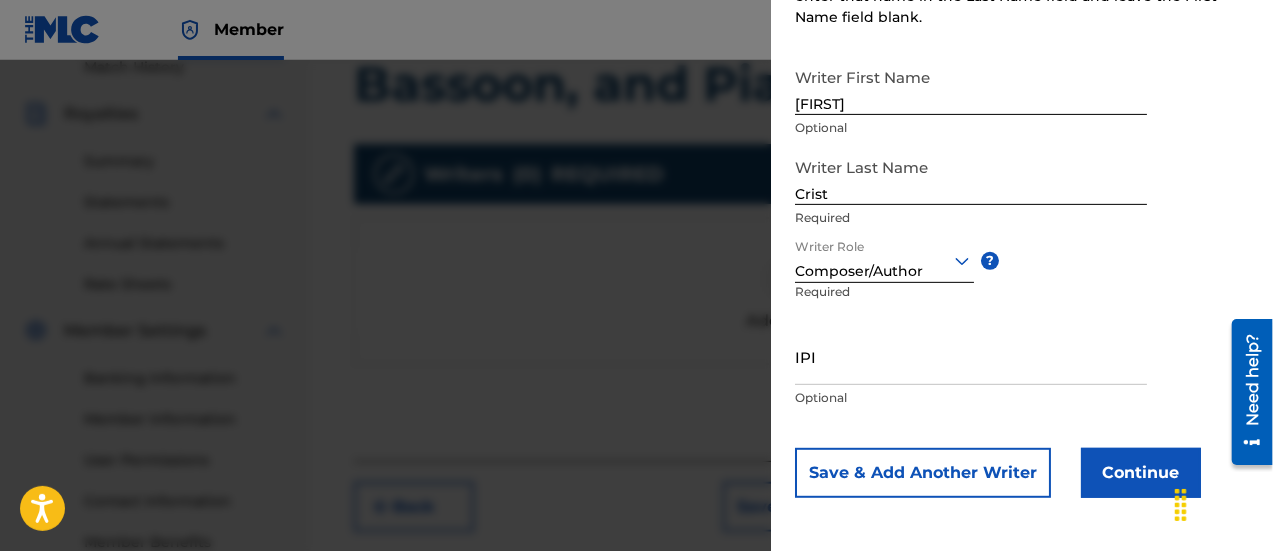 scroll, scrollTop: 316, scrollLeft: 0, axis: vertical 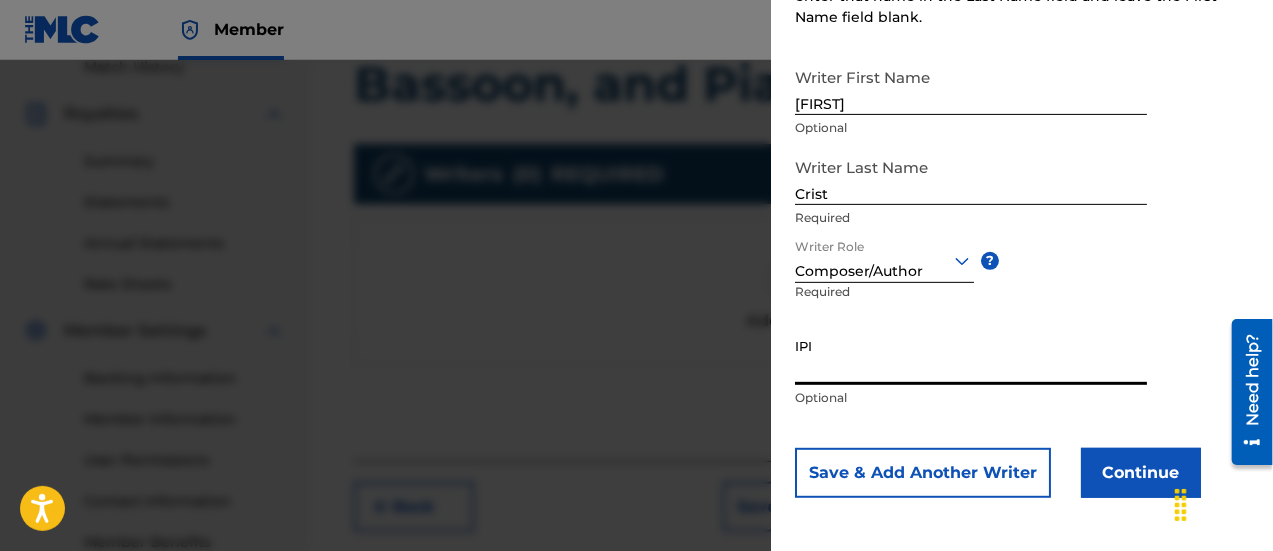 click on "IPI" at bounding box center [971, 356] 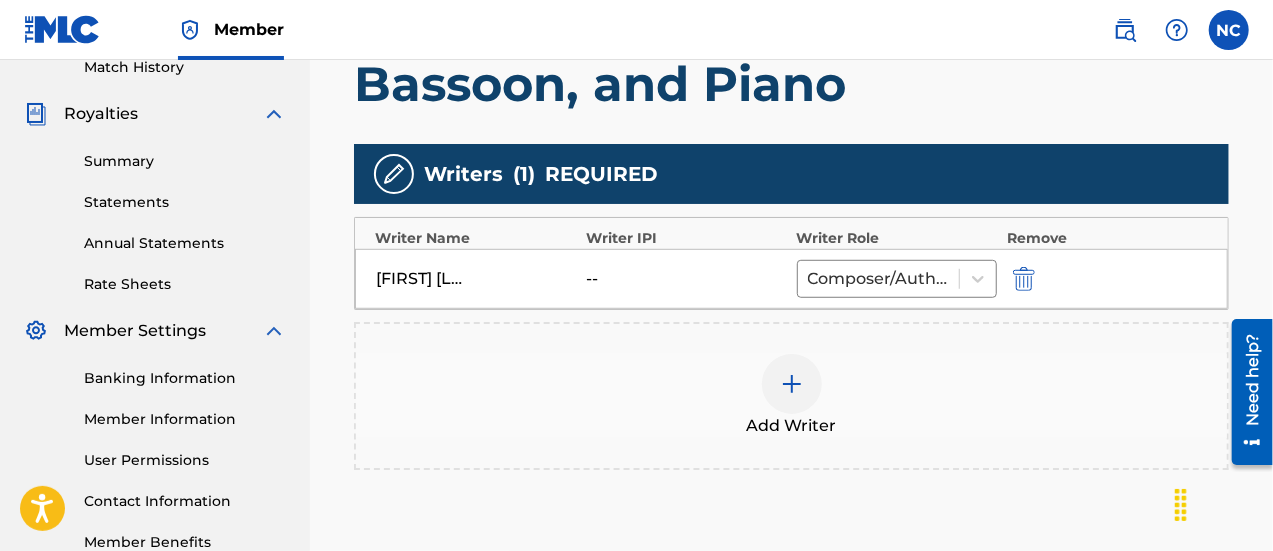 scroll, scrollTop: 767, scrollLeft: 0, axis: vertical 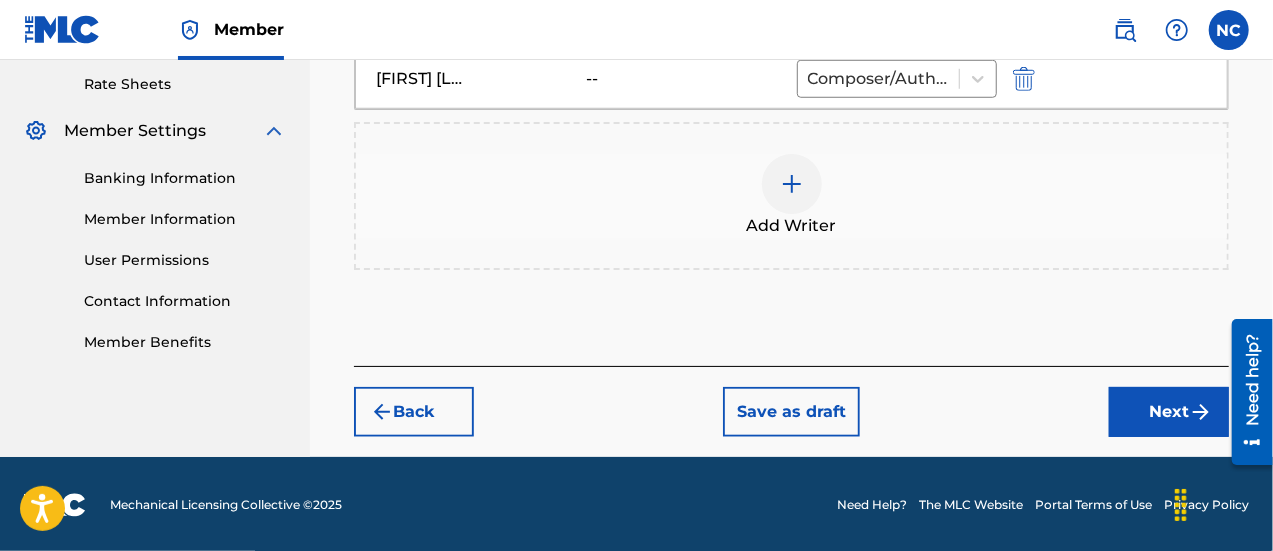 click on "Next" at bounding box center [1169, 412] 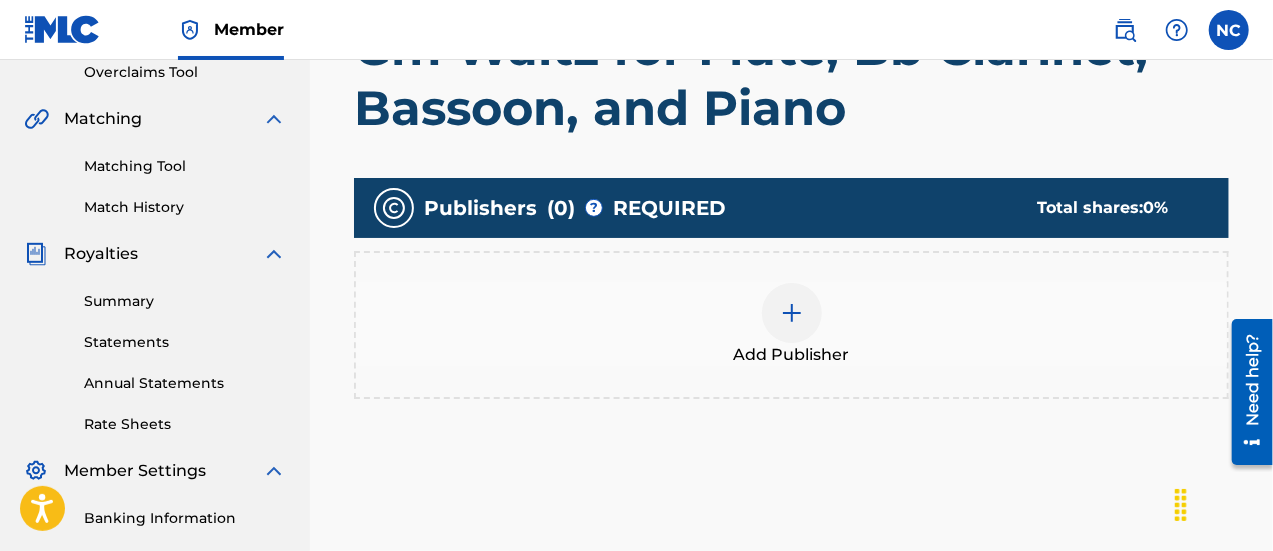 scroll, scrollTop: 437, scrollLeft: 0, axis: vertical 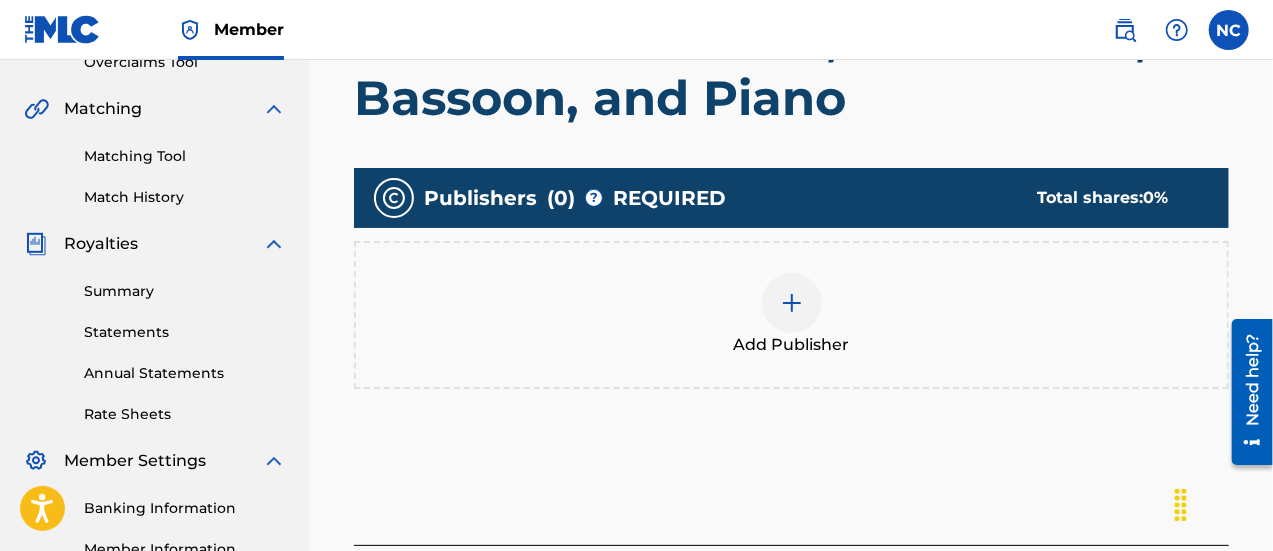 click at bounding box center (792, 303) 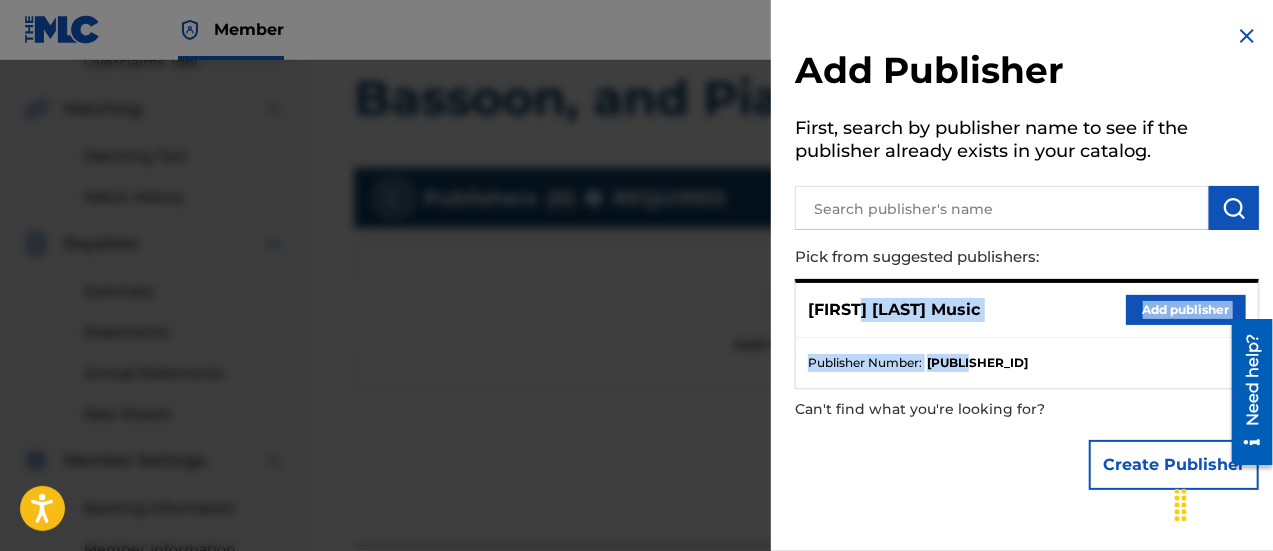 drag, startPoint x: 1001, startPoint y: 367, endPoint x: 854, endPoint y: 319, distance: 154.63829 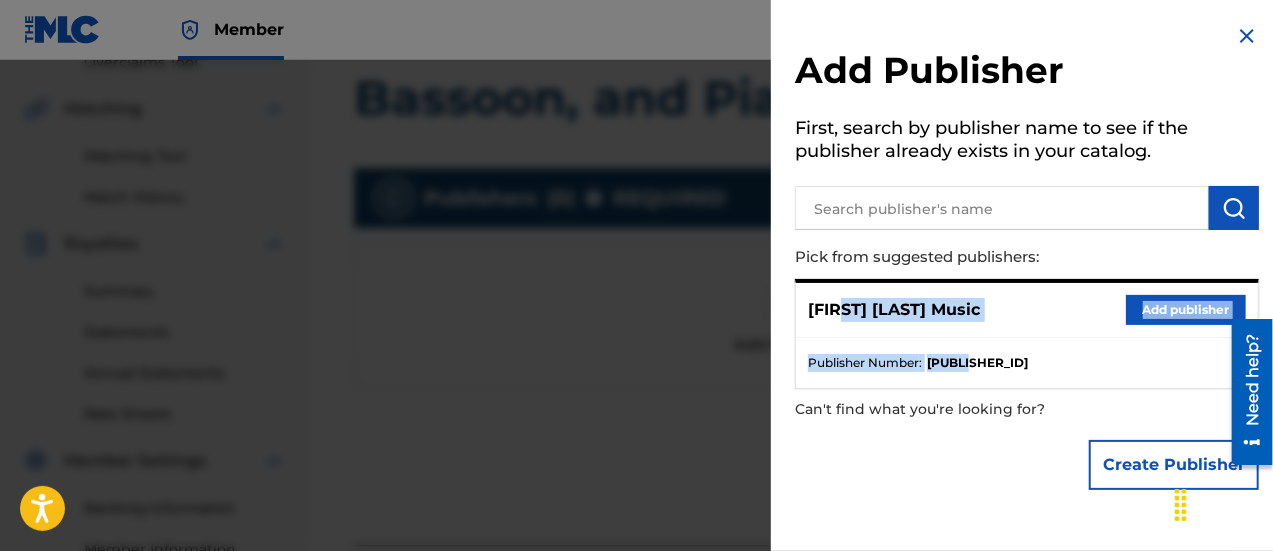 click on "[FIRST] [LAST] Music" at bounding box center (894, 310) 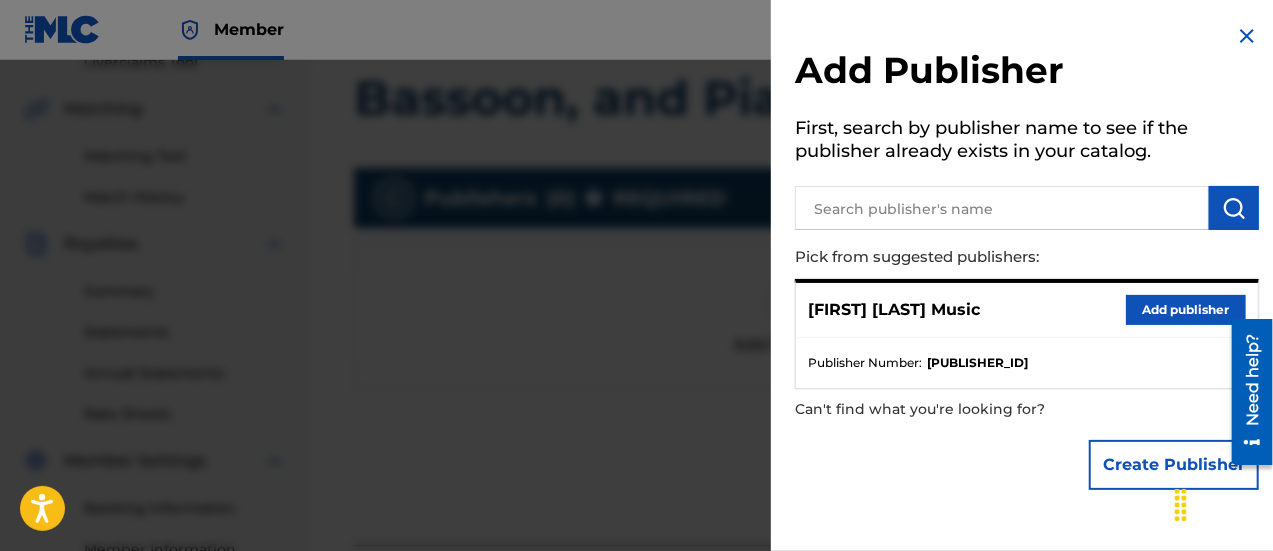 click on "Add publisher" at bounding box center [1186, 310] 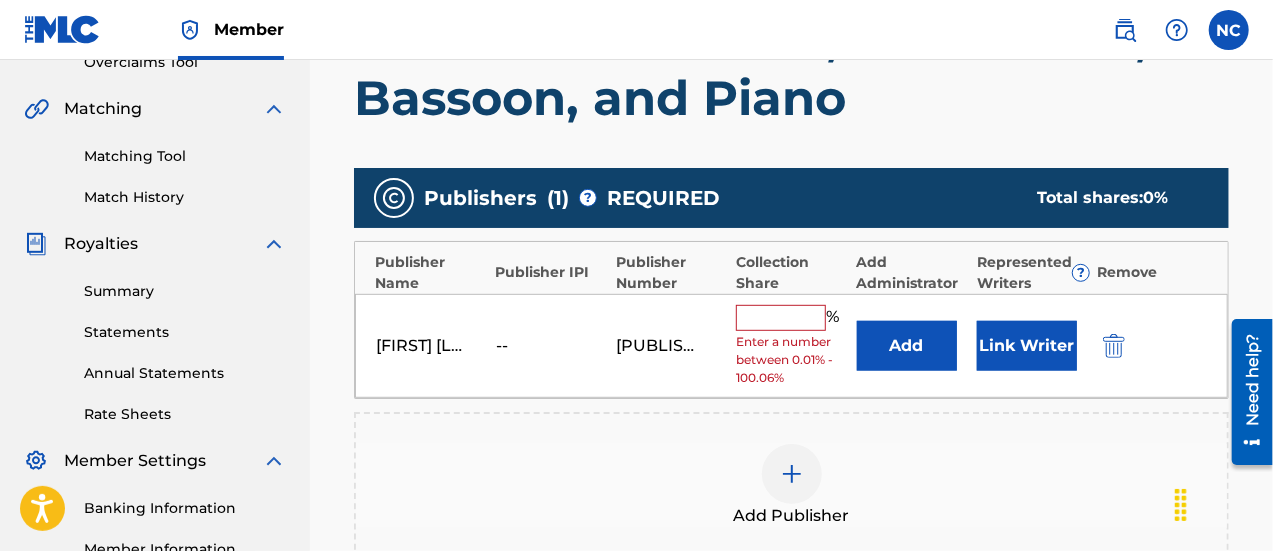 click at bounding box center (781, 318) 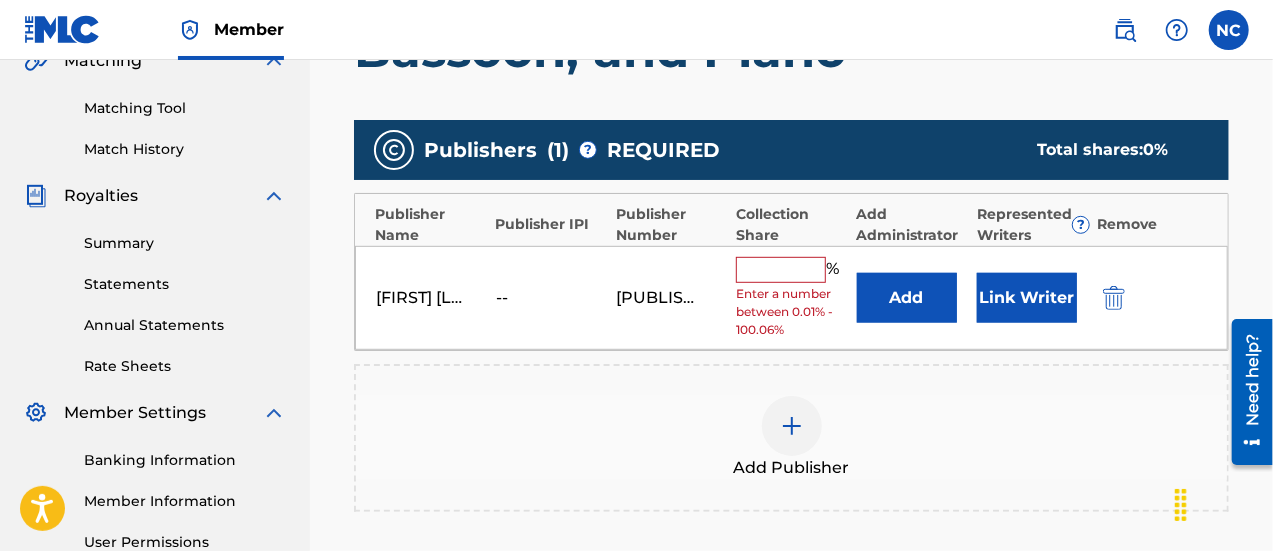 scroll, scrollTop: 484, scrollLeft: 0, axis: vertical 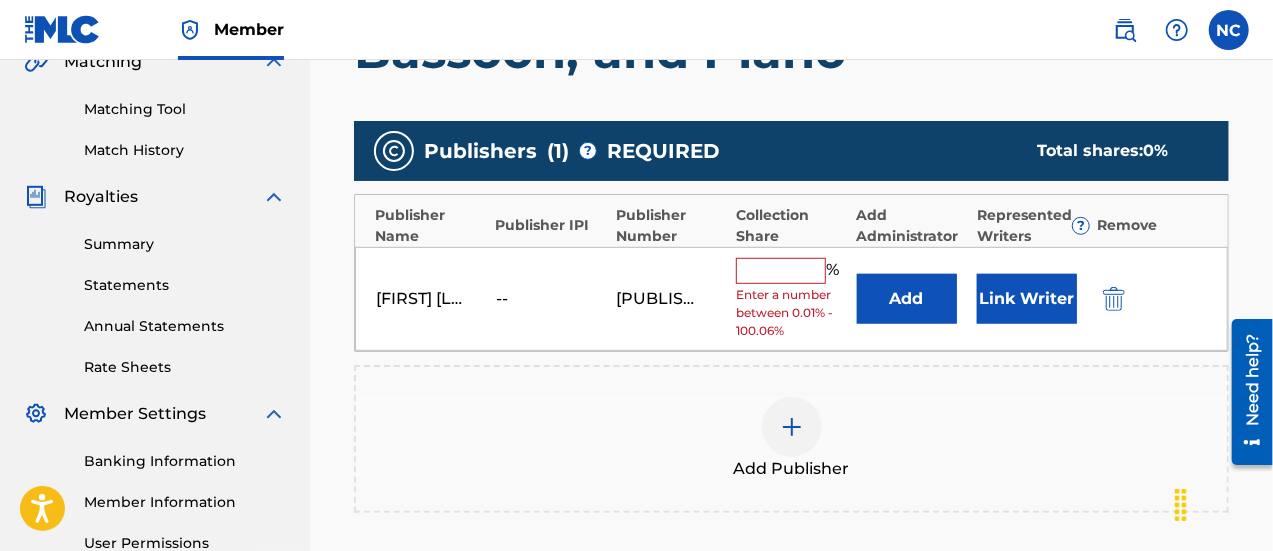 click on "% Enter a number between 0.01% - 100.06%" at bounding box center [791, 299] 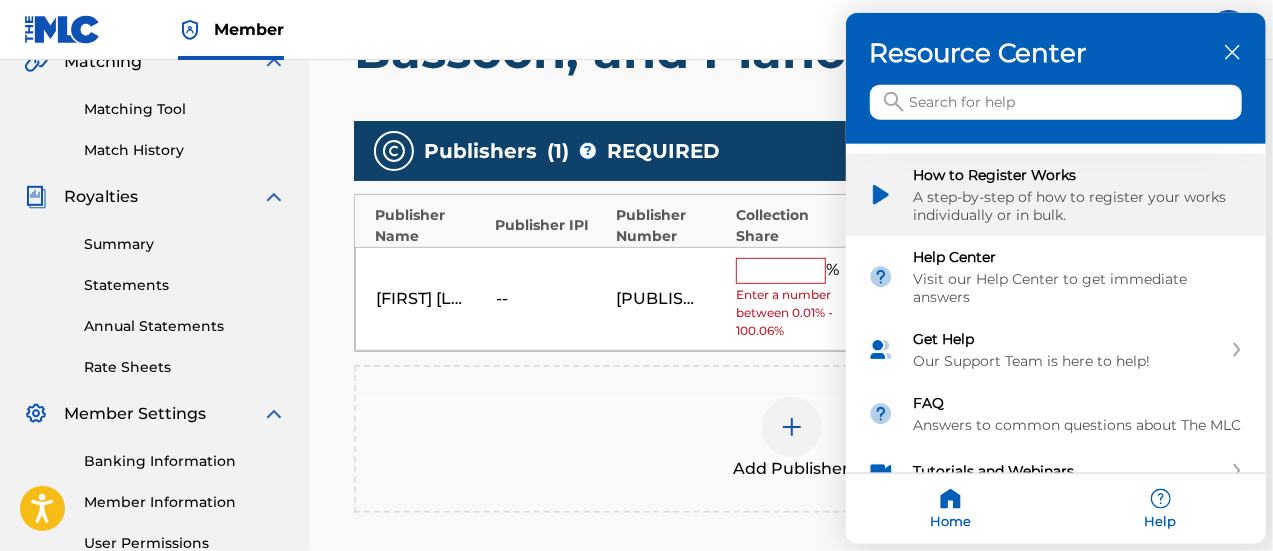 click at bounding box center (881, 195) 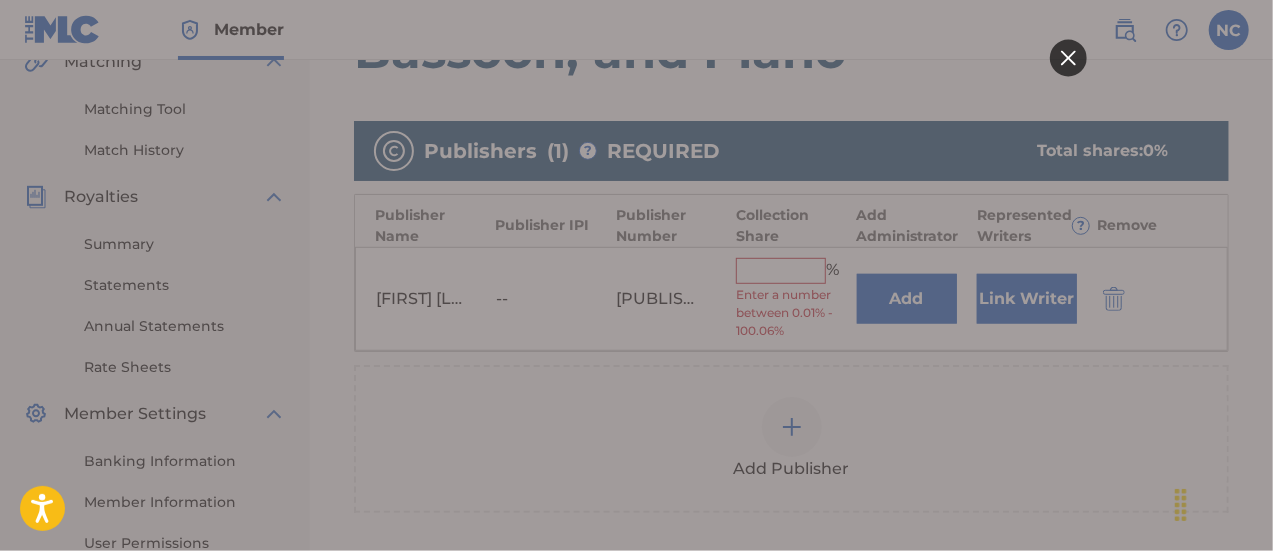 scroll, scrollTop: 0, scrollLeft: 0, axis: both 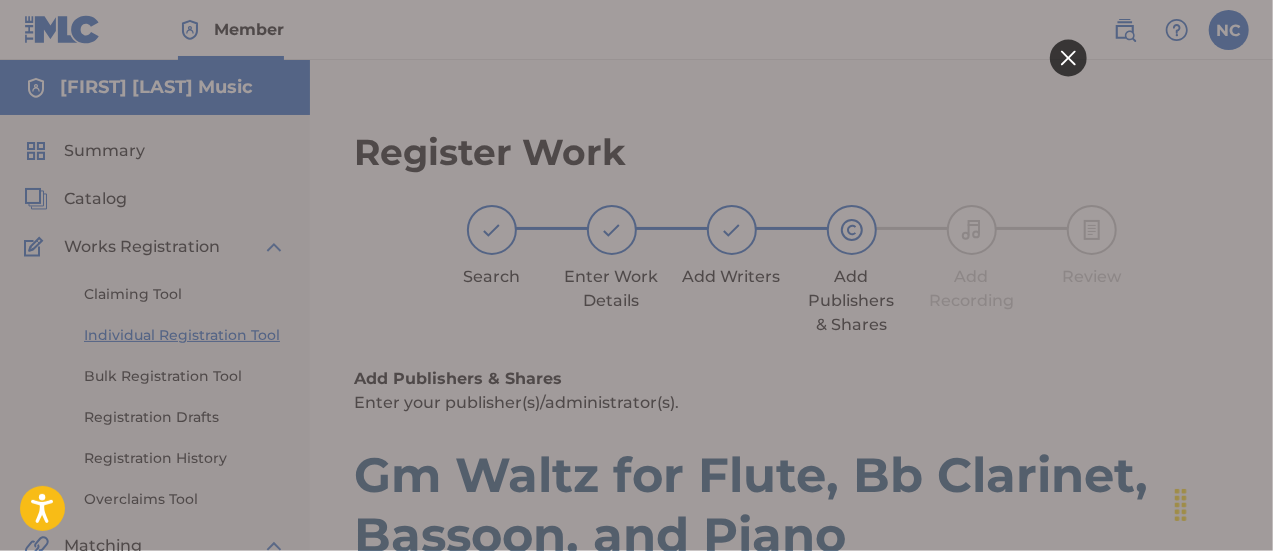 click at bounding box center (1067, 57) 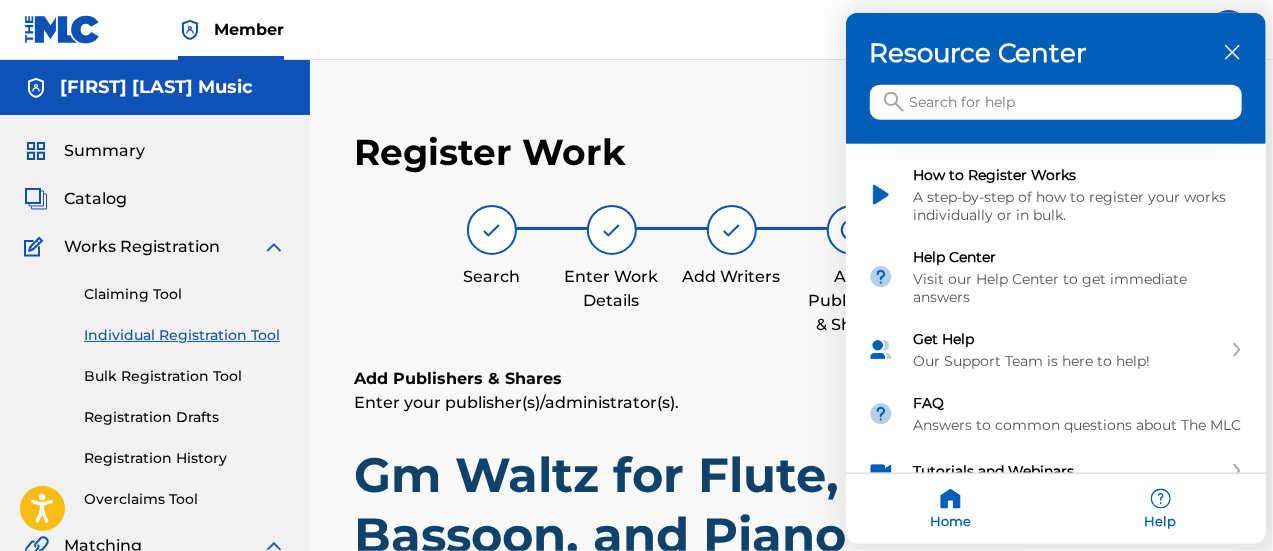 click at bounding box center [636, 275] 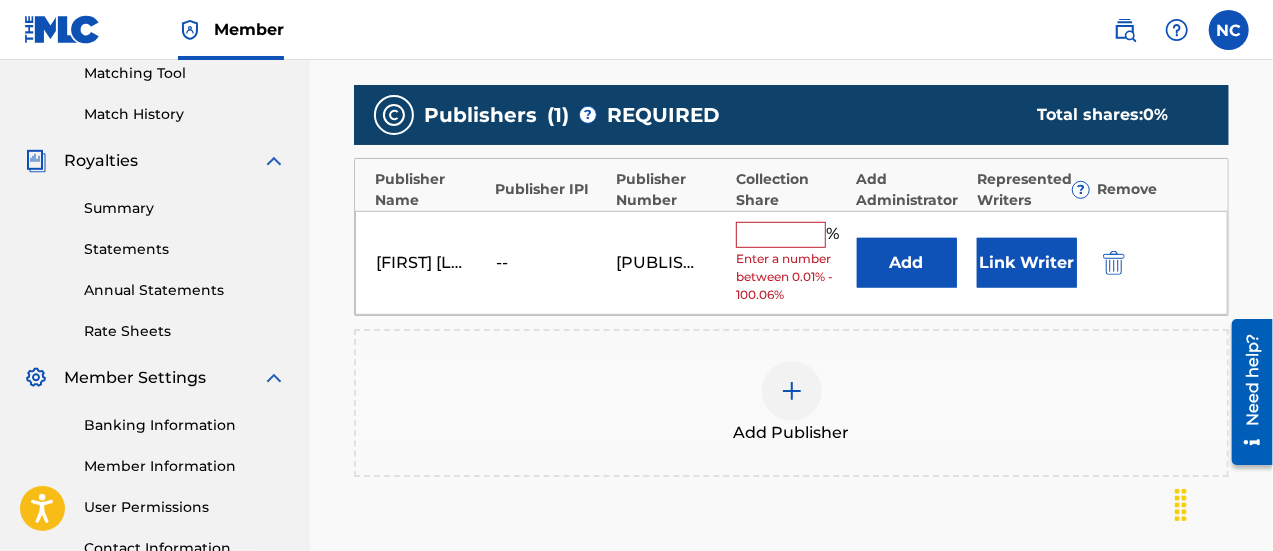 scroll, scrollTop: 581, scrollLeft: 0, axis: vertical 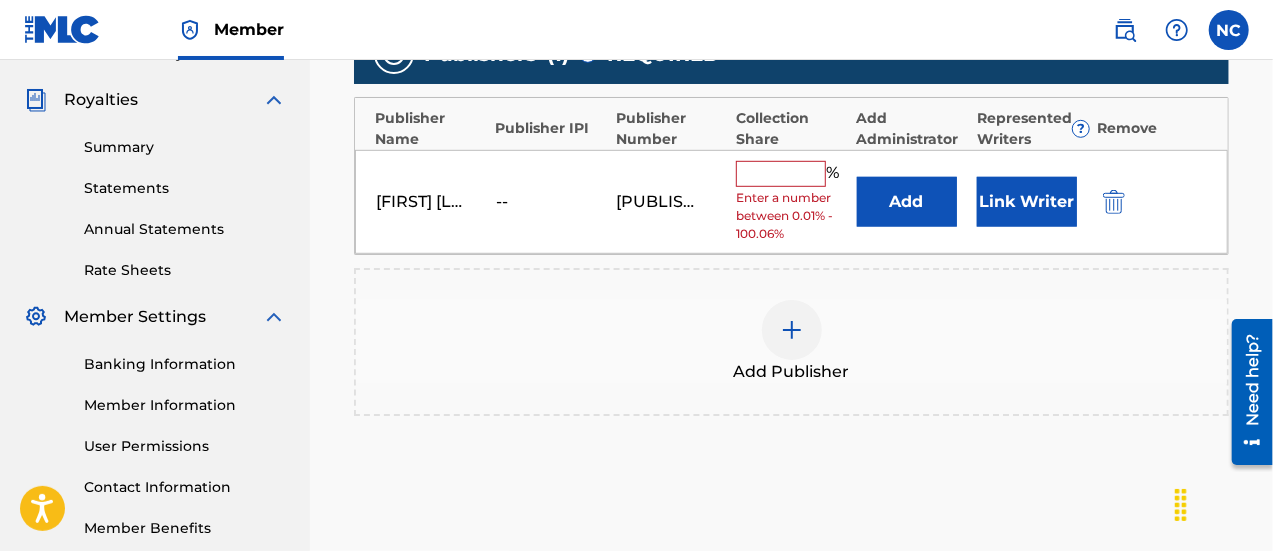 click at bounding box center [781, 174] 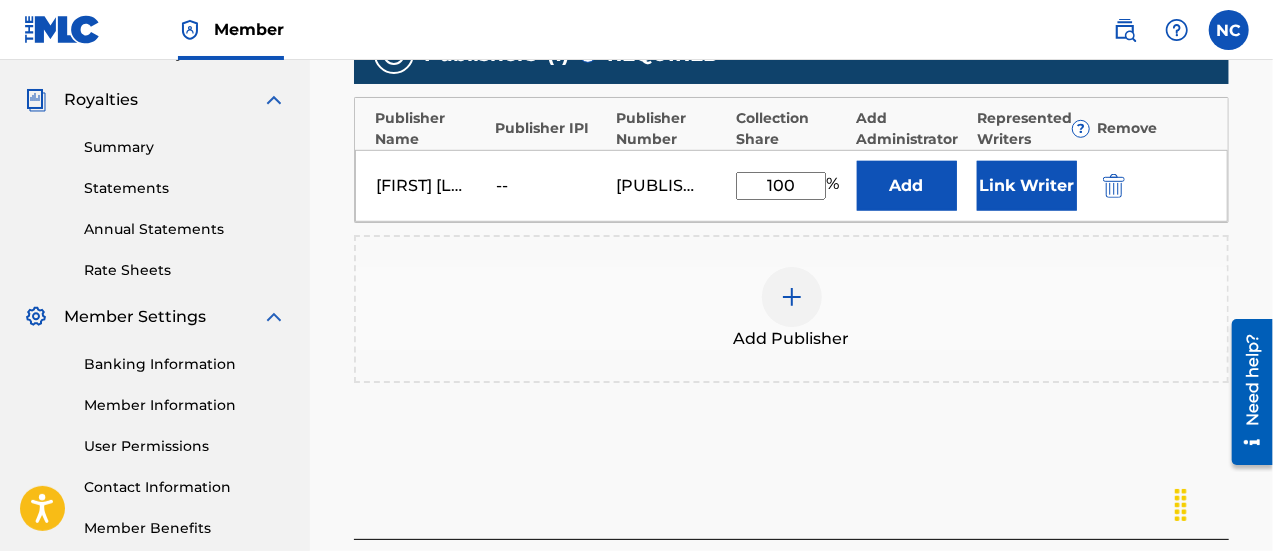 click on "Add Publisher" at bounding box center [791, 309] 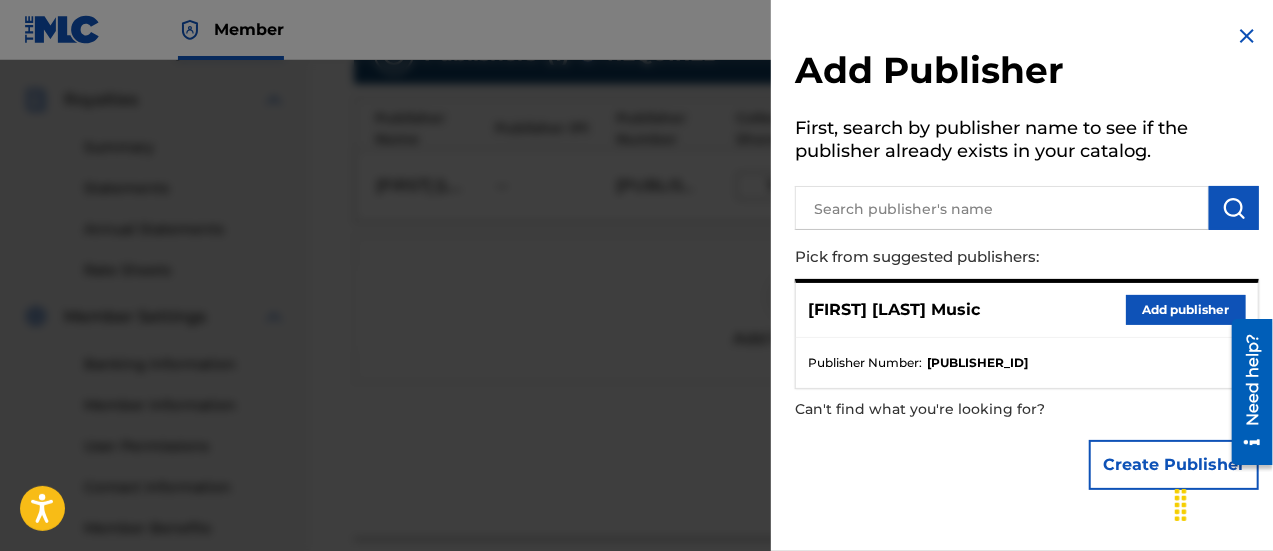 click at bounding box center (636, 335) 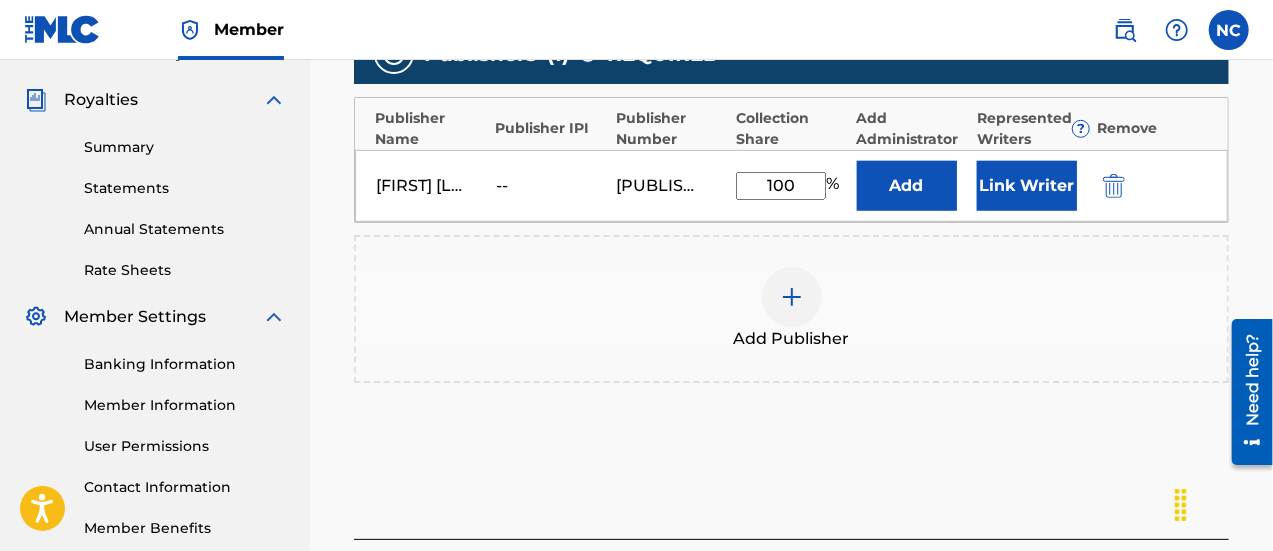 click on "100" at bounding box center (781, 186) 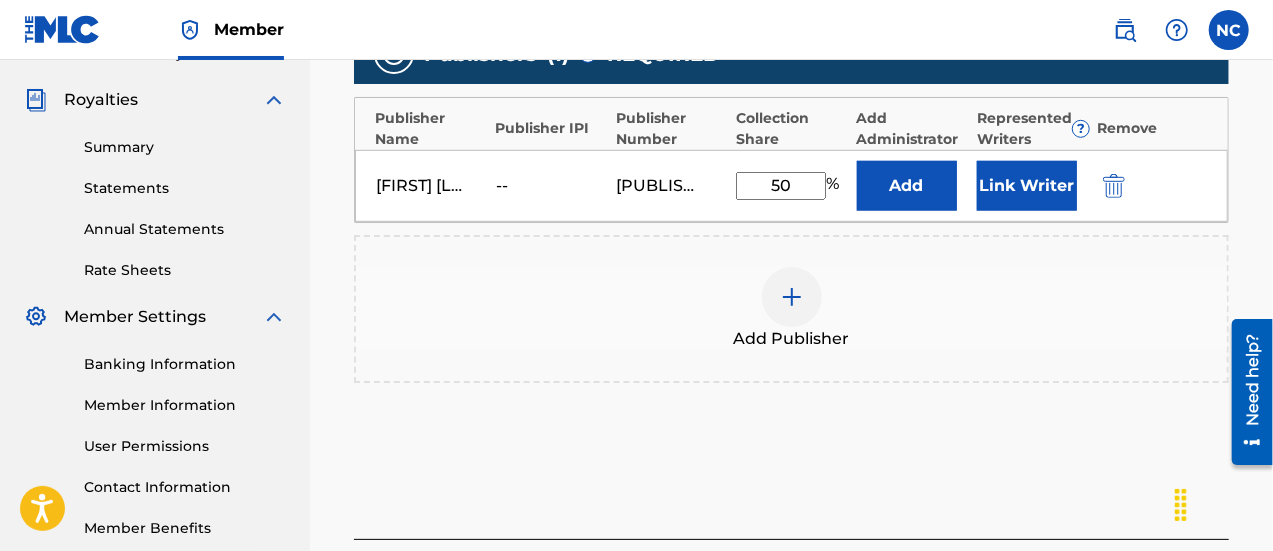 type on "5" 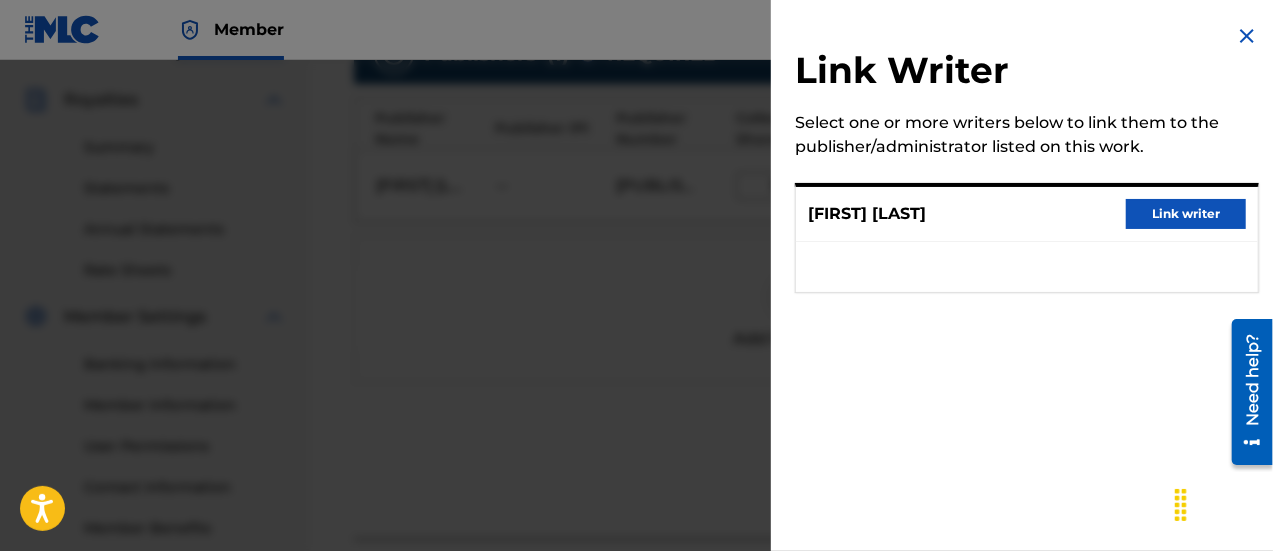 click on "Link writer" at bounding box center [1186, 214] 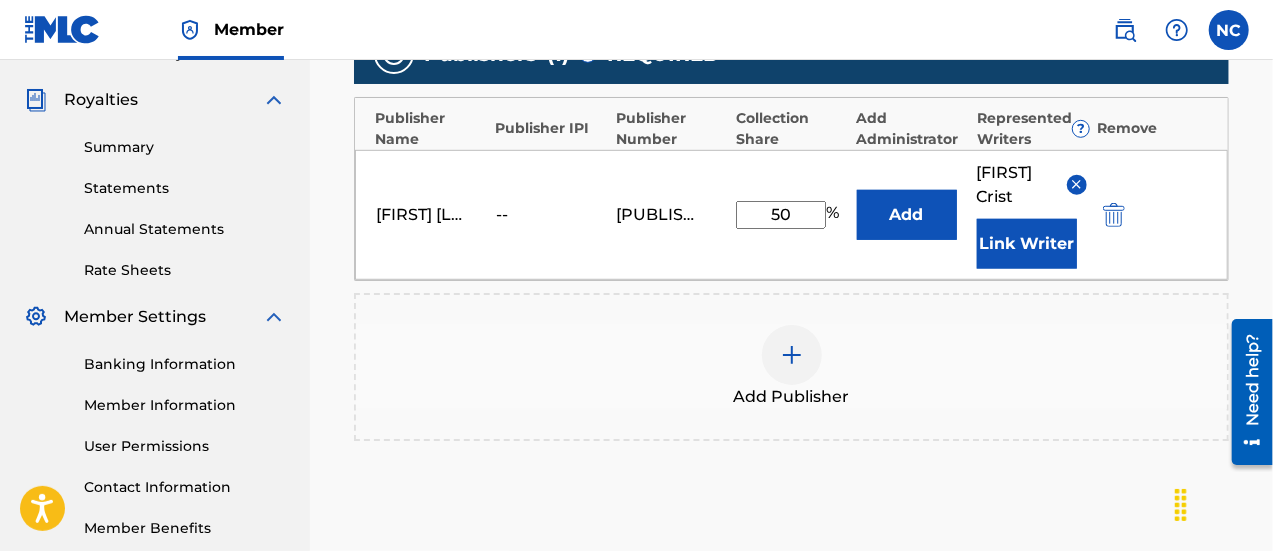 click on "50" at bounding box center (781, 215) 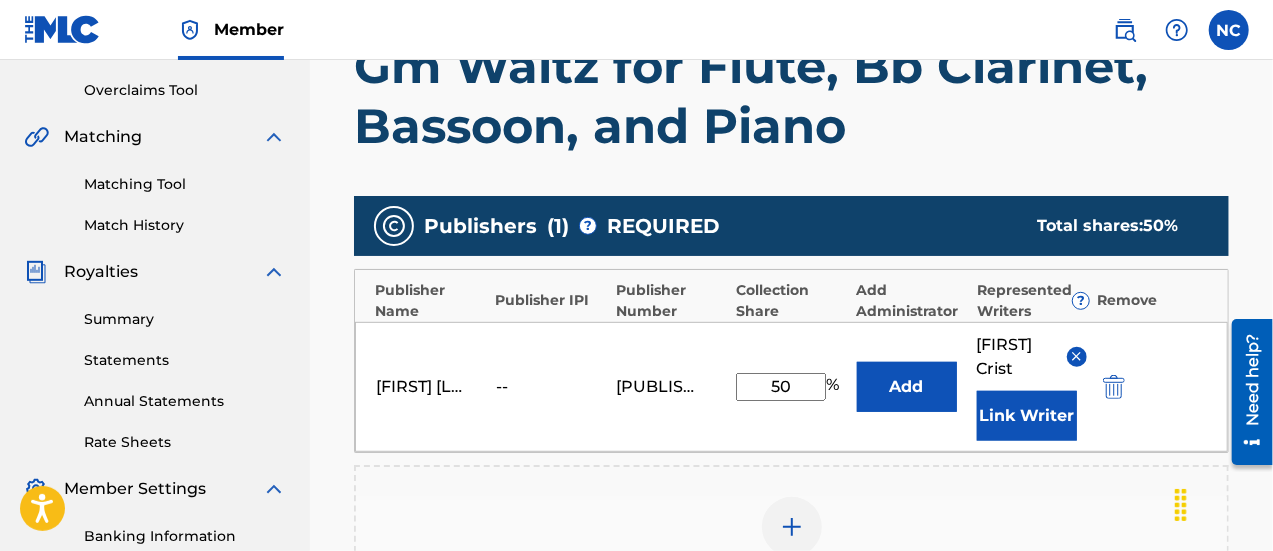 scroll, scrollTop: 407, scrollLeft: 0, axis: vertical 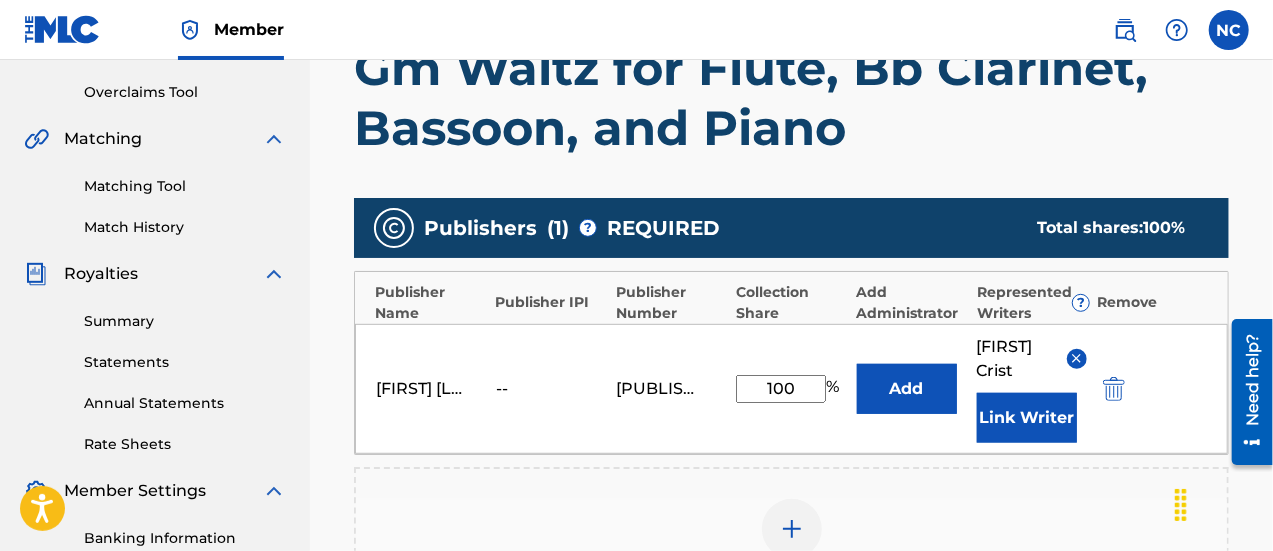 type on "100" 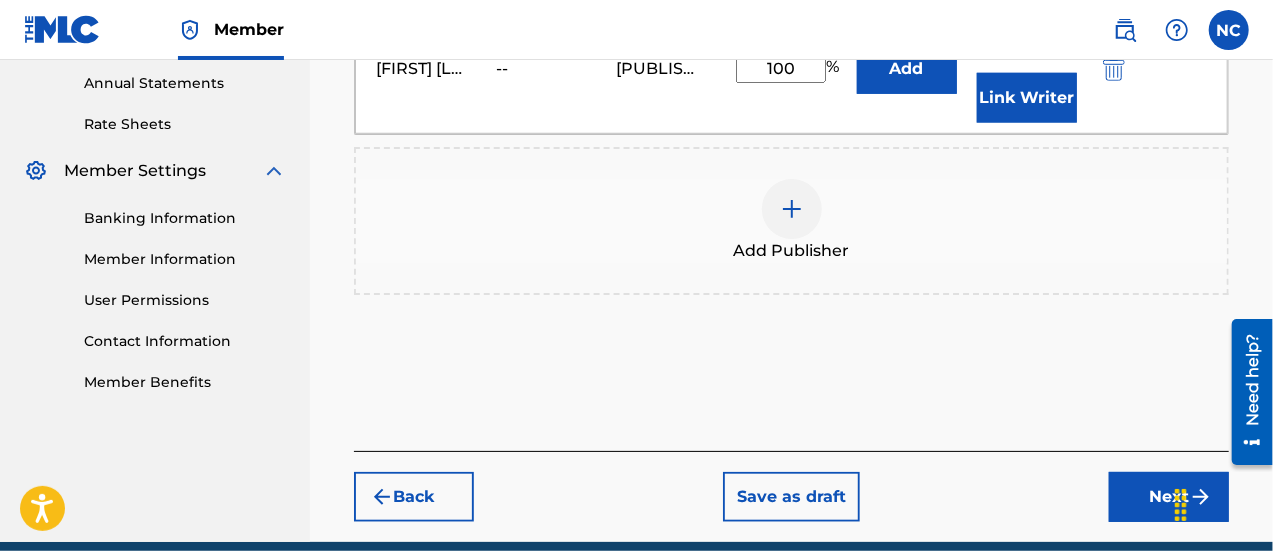 click on "Next" at bounding box center (1169, 497) 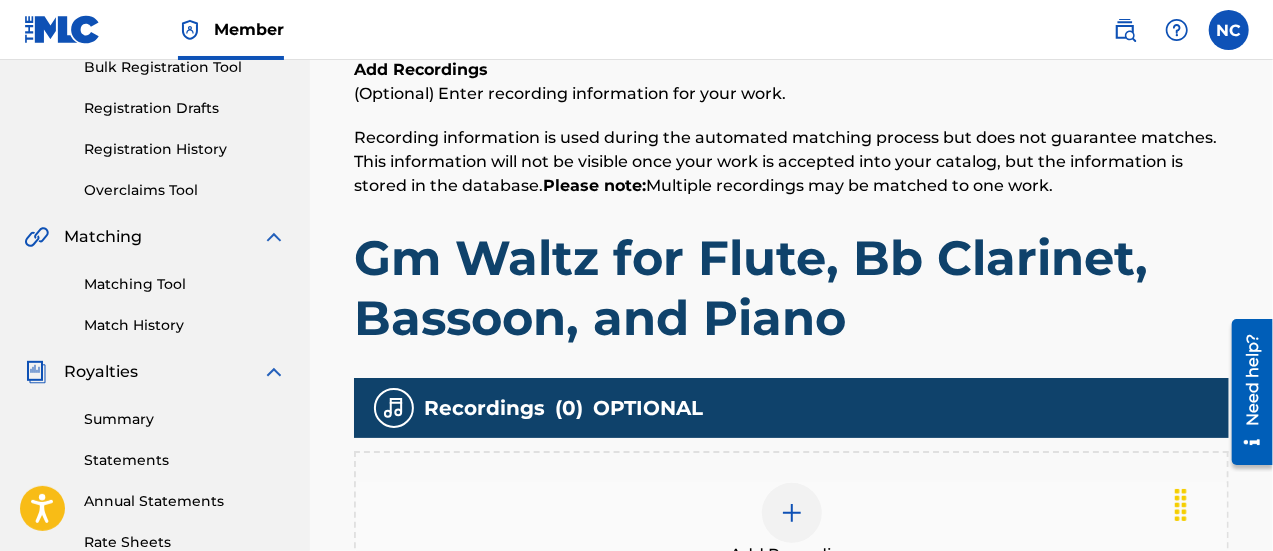 scroll, scrollTop: 448, scrollLeft: 0, axis: vertical 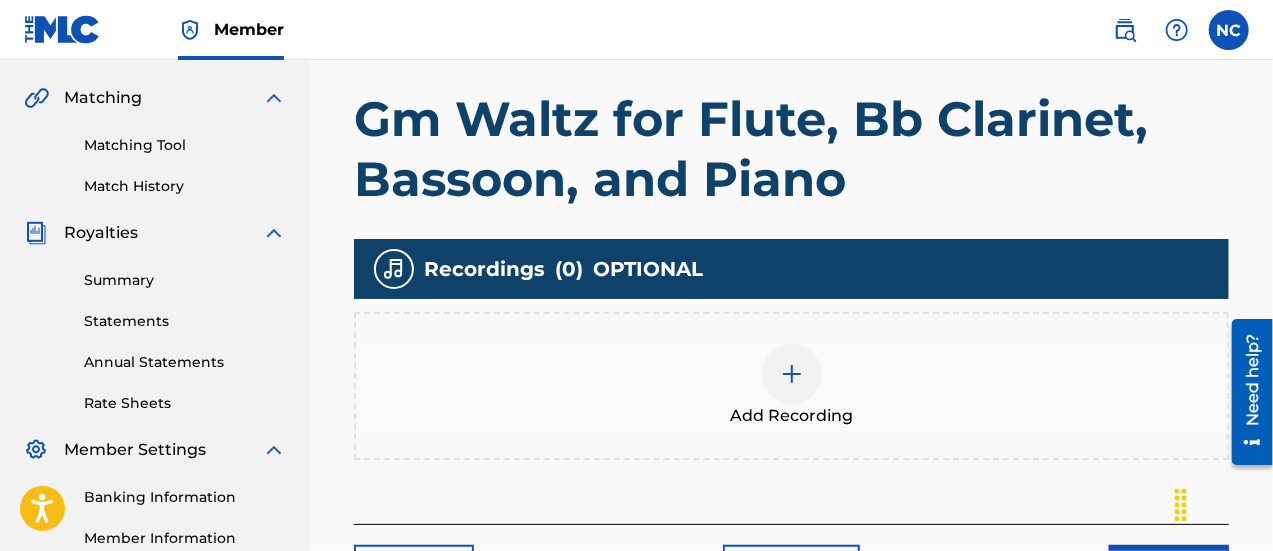 click at bounding box center (792, 374) 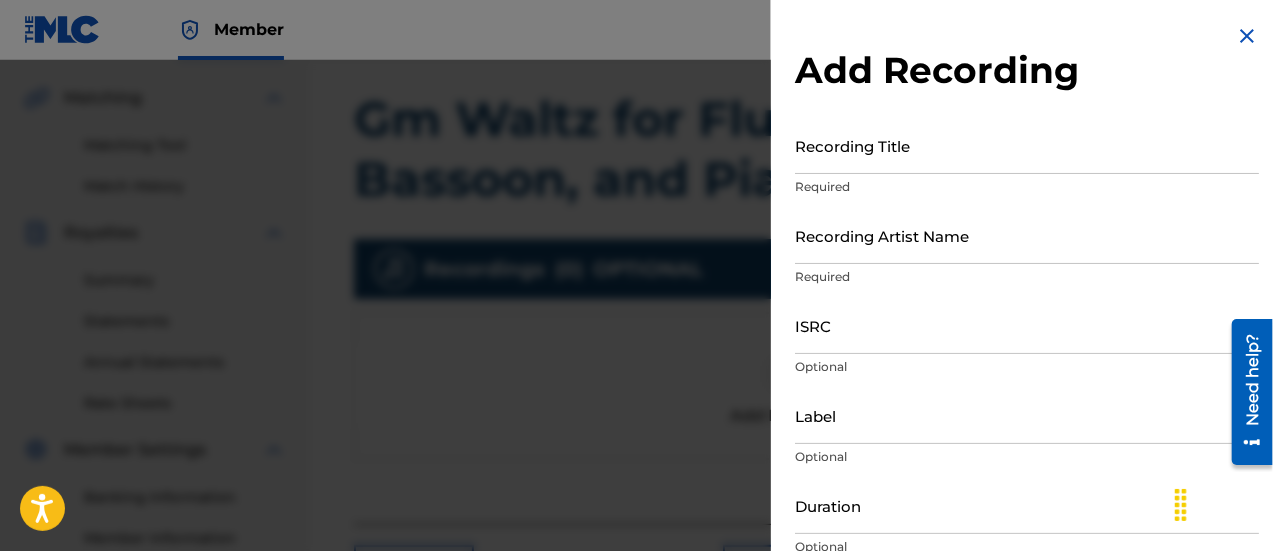 click on "Recording Title" at bounding box center [1027, 145] 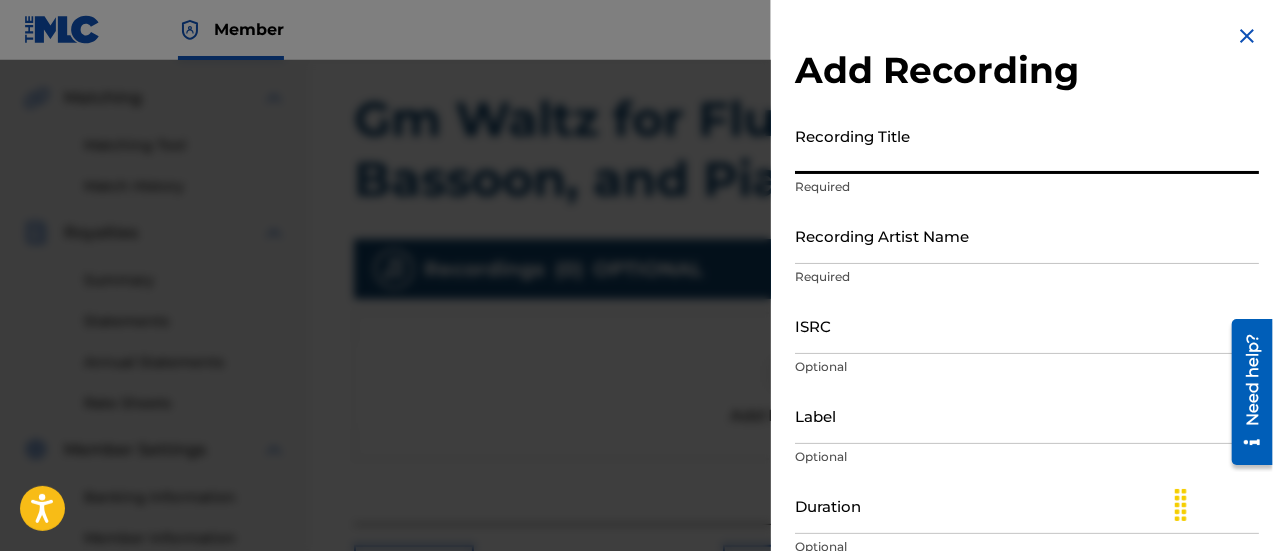 paste on "[LICENSE_NUMBER]" 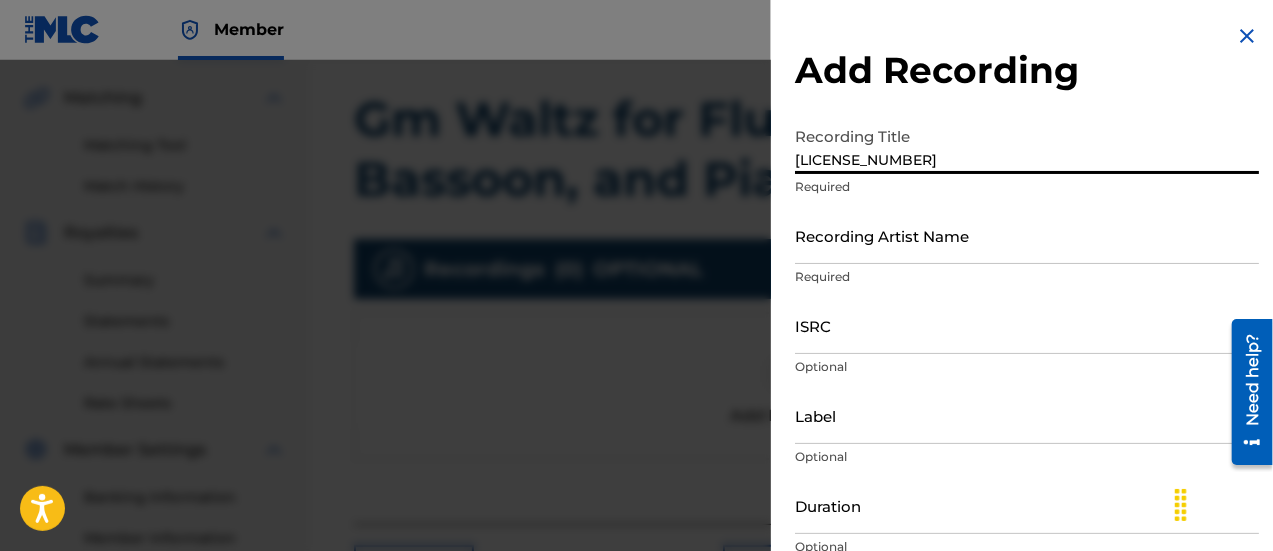 type 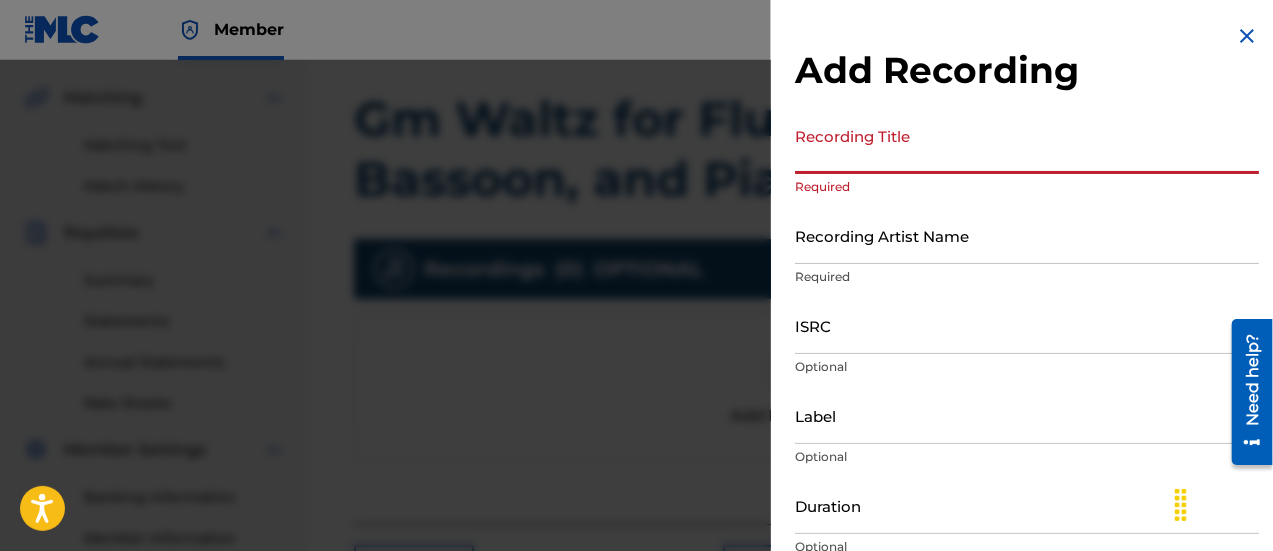 click at bounding box center [636, 335] 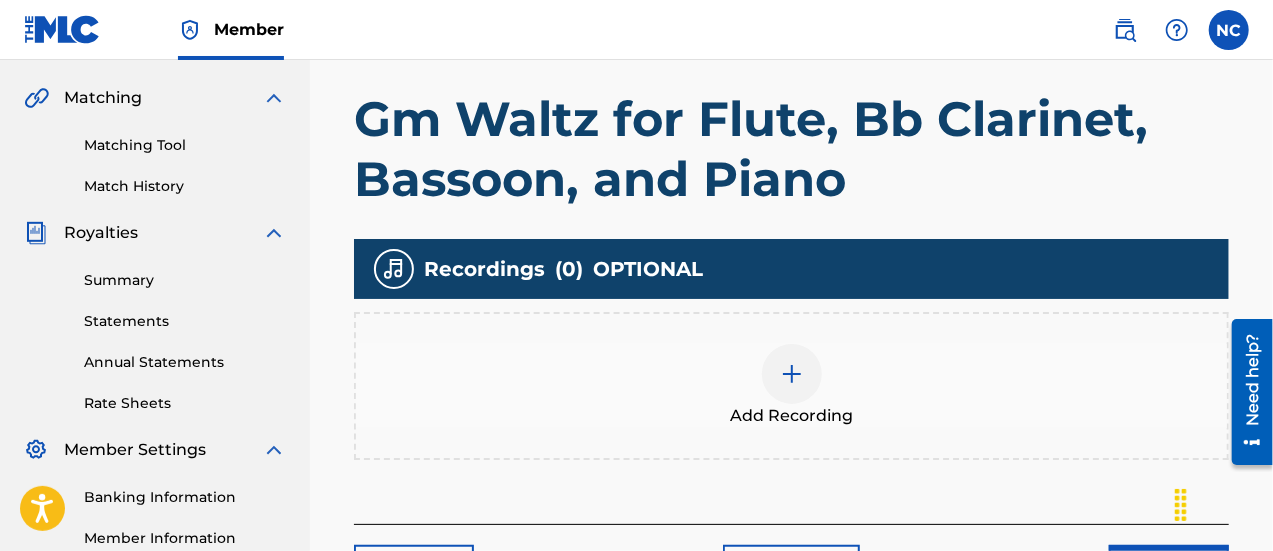 click on "Gm Waltz for Flute, Bb Clarinet, Bassoon, and Piano" at bounding box center [791, 149] 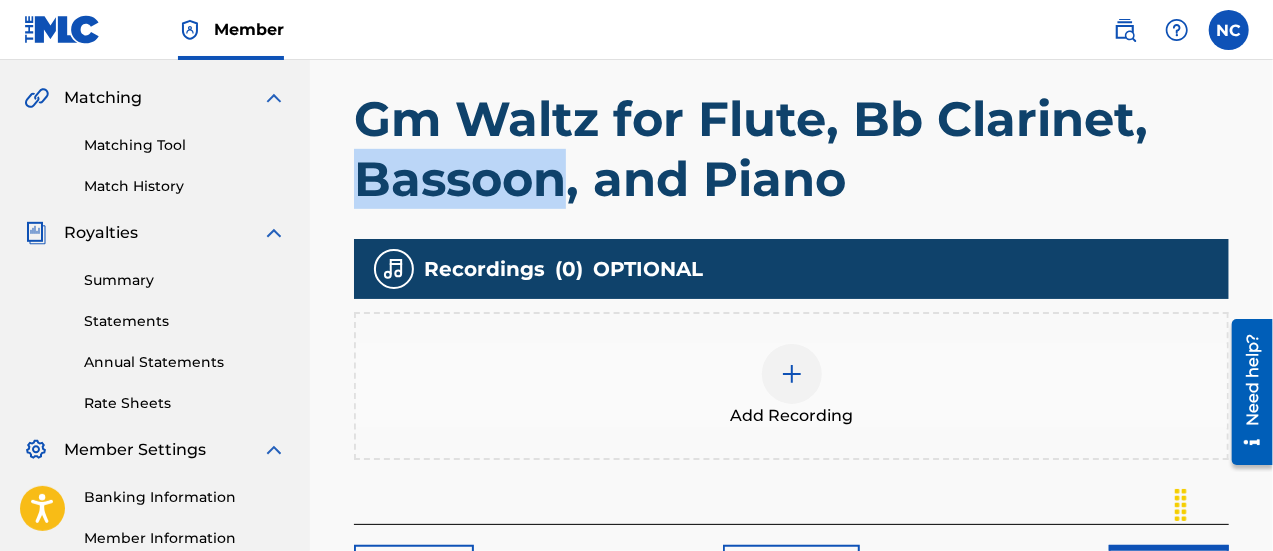 click on "Gm Waltz for Flute, Bb Clarinet, Bassoon, and Piano" at bounding box center [791, 149] 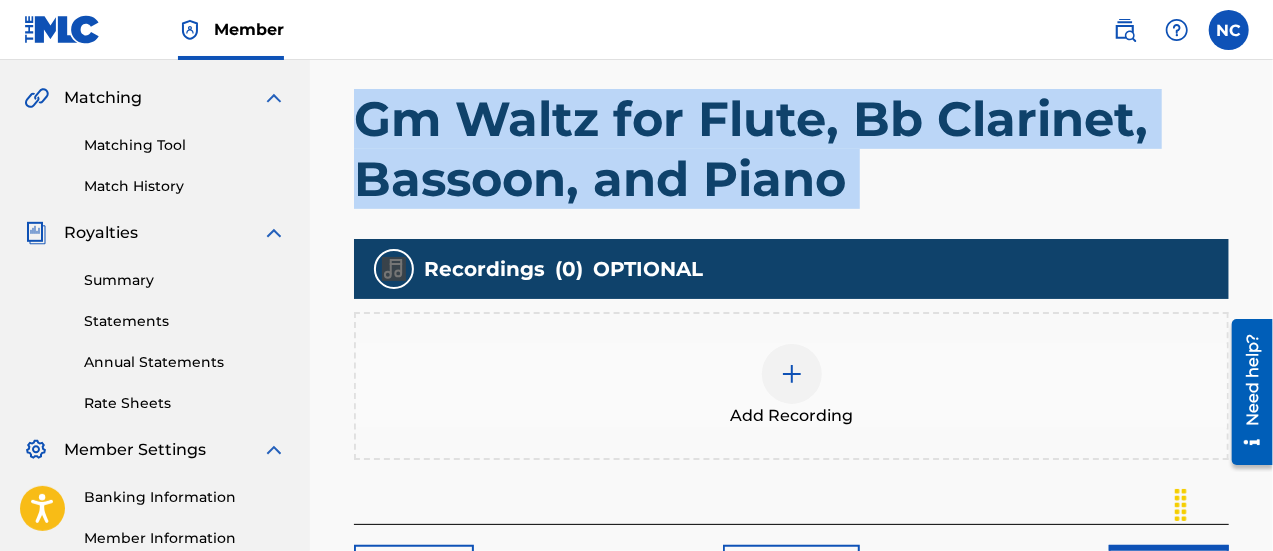 click on "Gm Waltz for Flute, Bb Clarinet, Bassoon, and Piano" at bounding box center [791, 149] 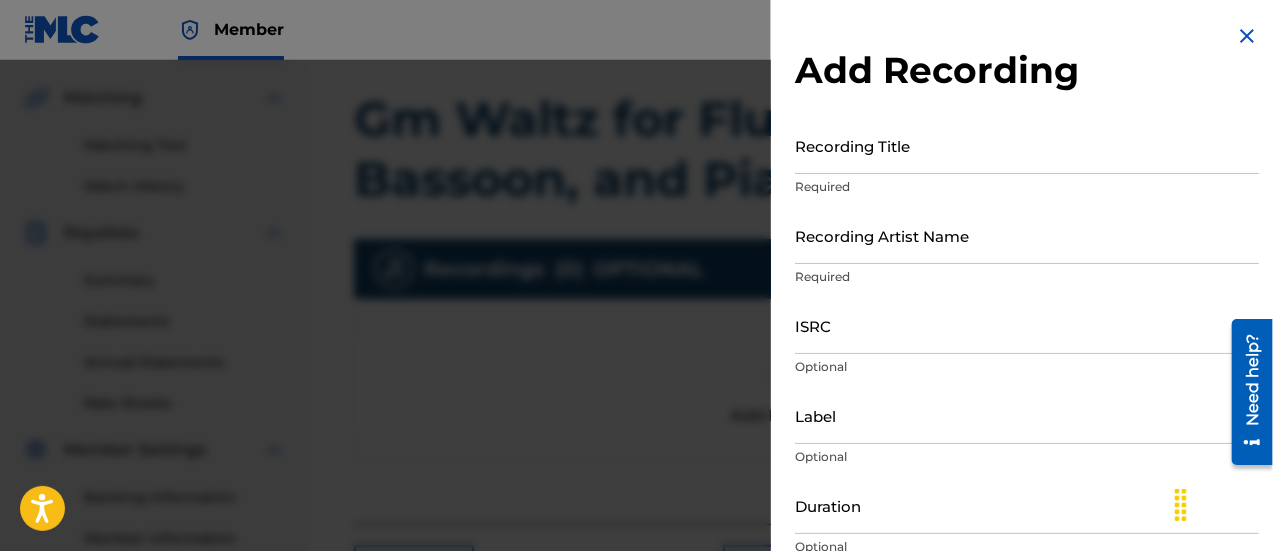 click on "Recording Title" at bounding box center (1027, 145) 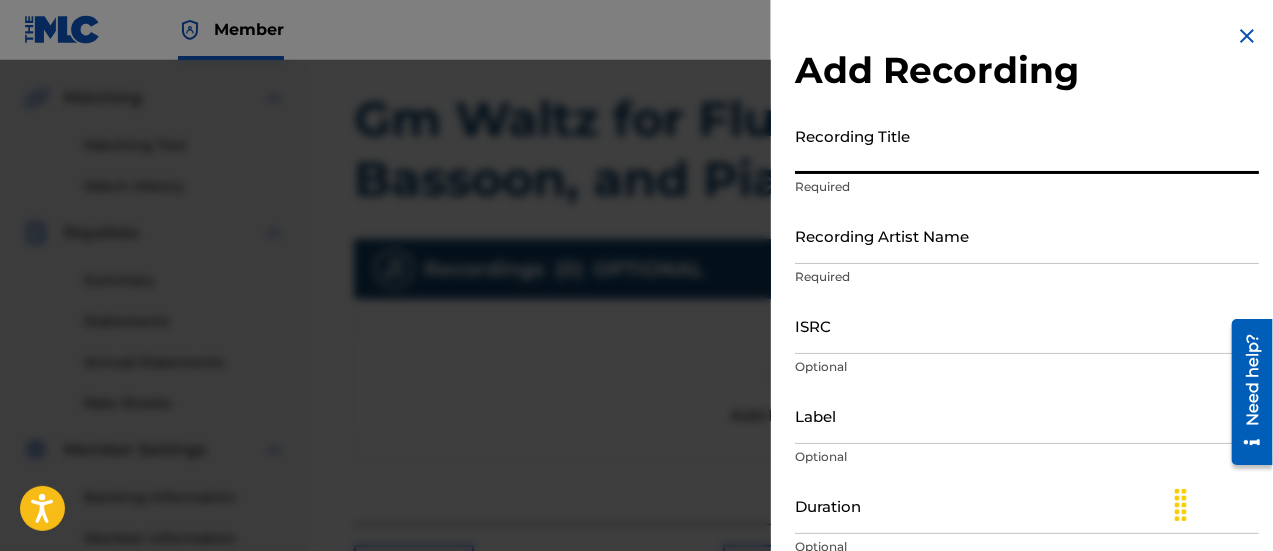 paste on "Gm Waltz for Flute, Bb Clarinet, Bassoon, and Piano" 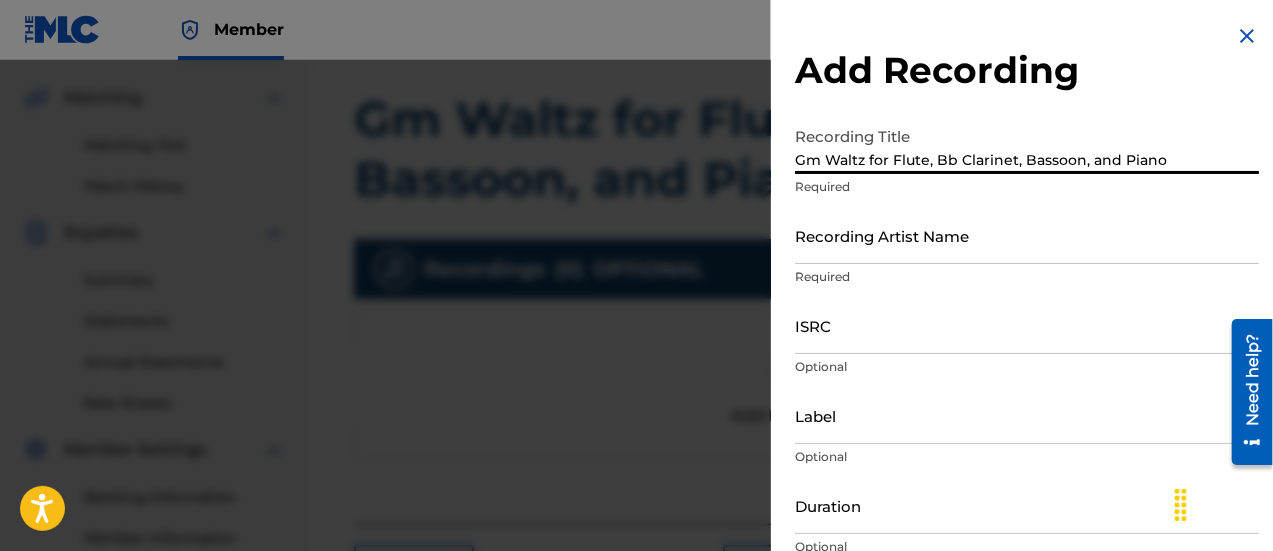 type on "Gm Waltz for Flute, Bb Clarinet, Bassoon, and Piano" 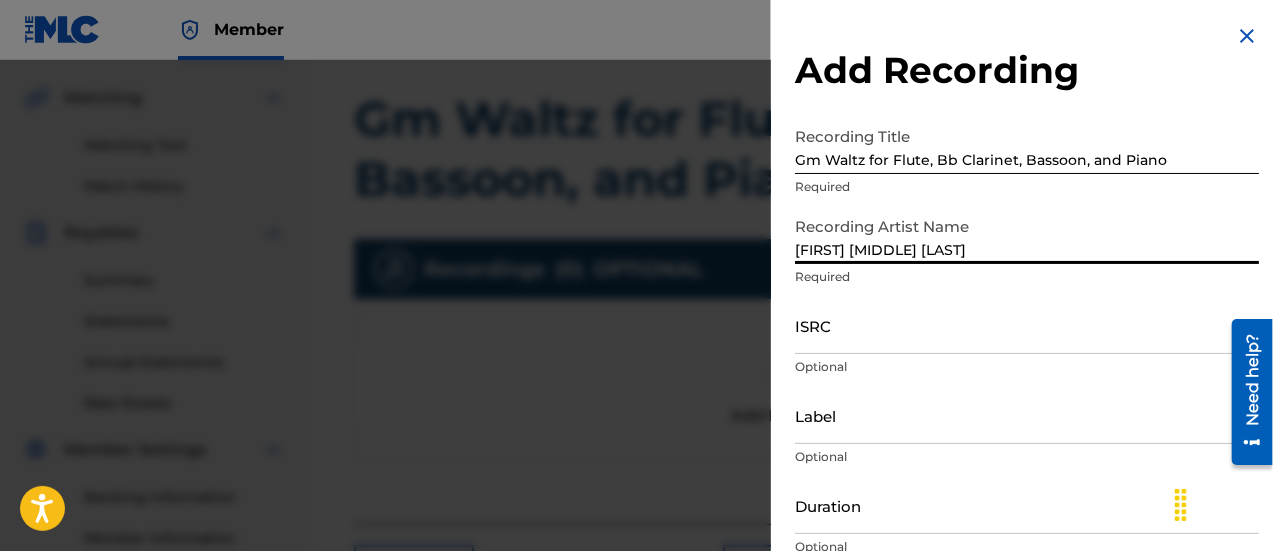 type on "[FIRST] [MIDDLE] [LAST]" 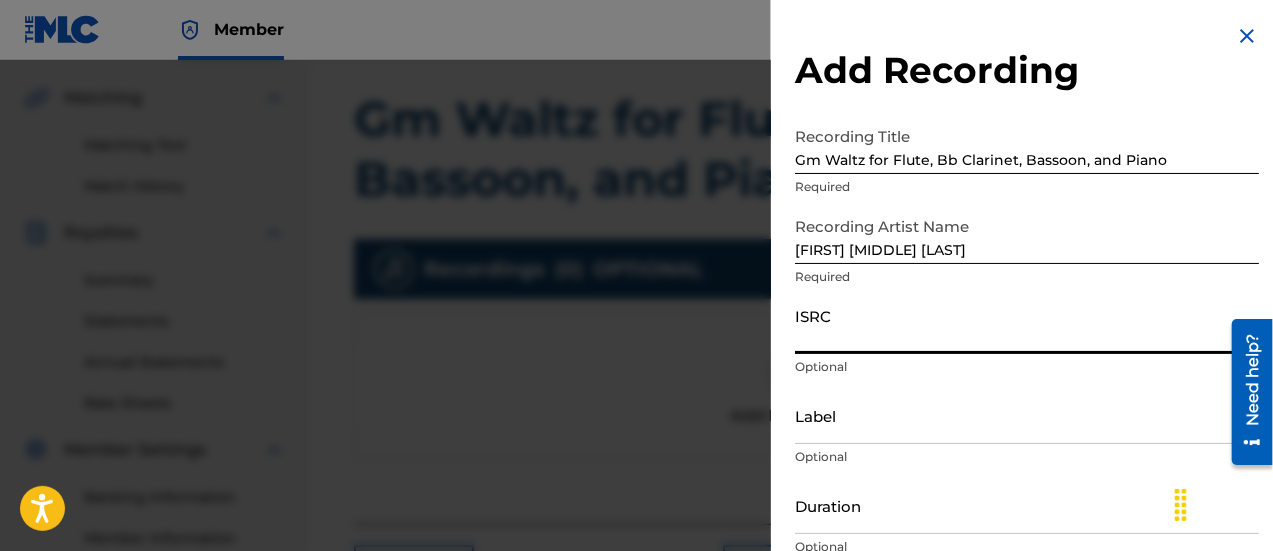 paste on "[LICENSE_NUMBER]" 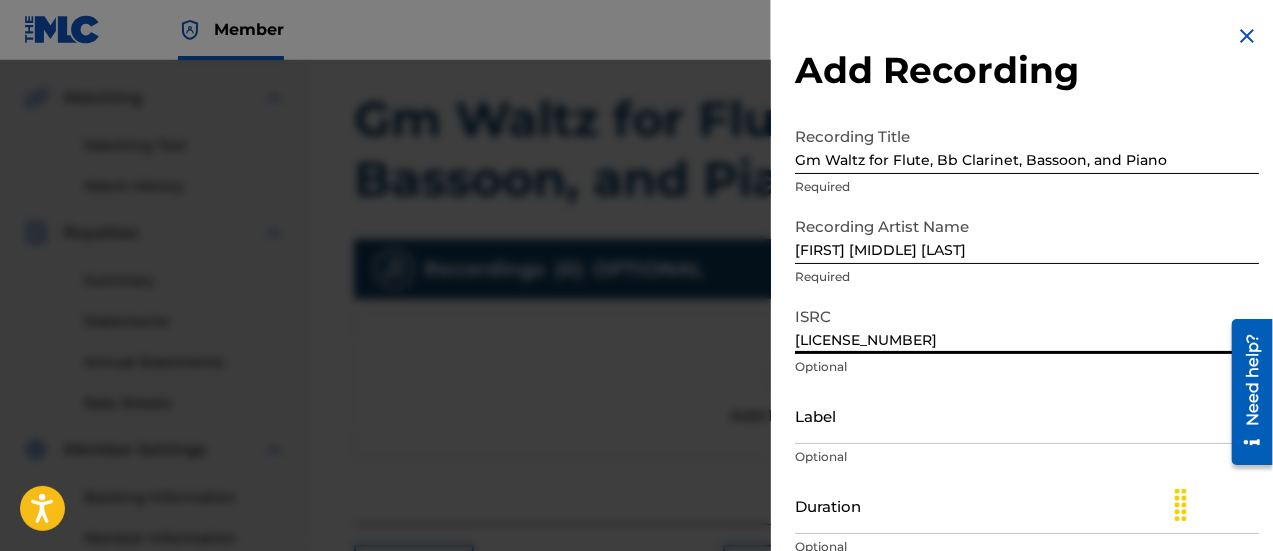 type on "[LICENSE_NUMBER]" 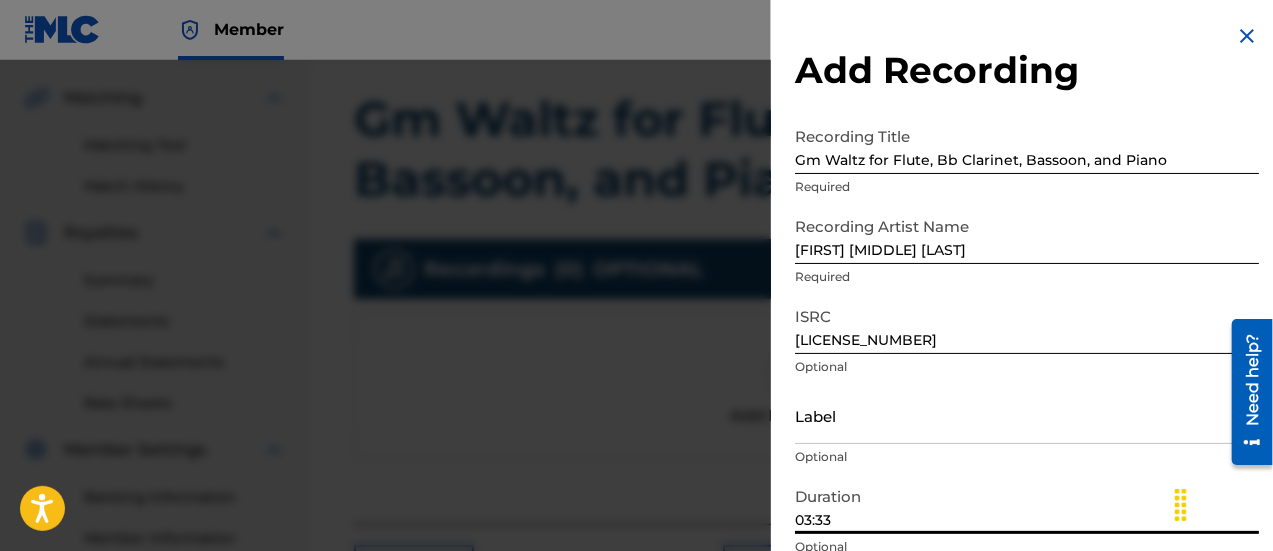 scroll, scrollTop: 180, scrollLeft: 0, axis: vertical 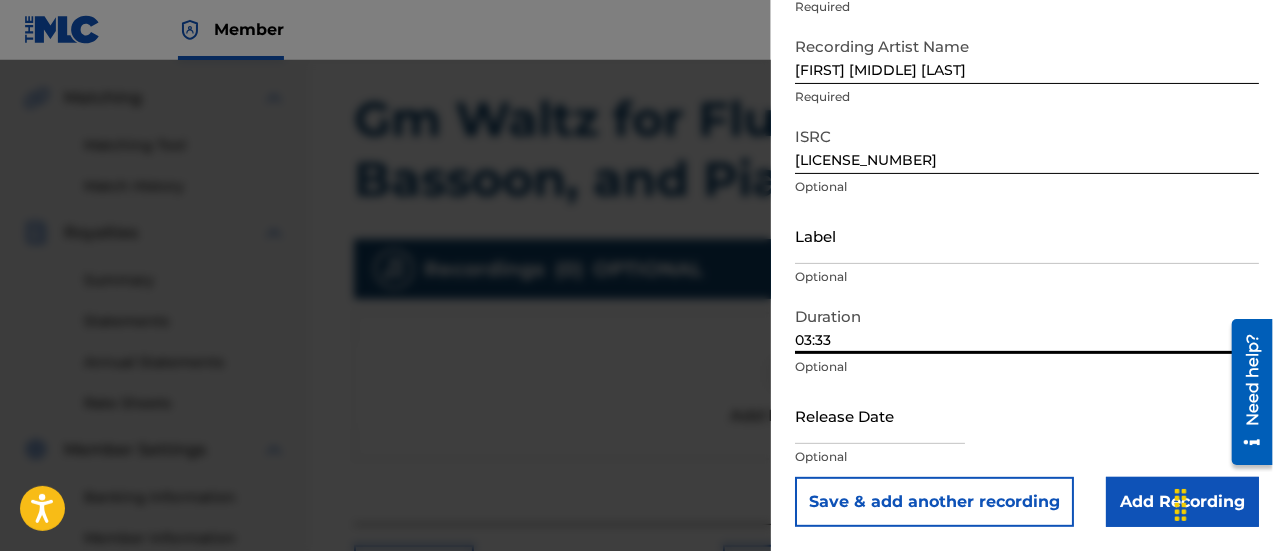 type on "03:33" 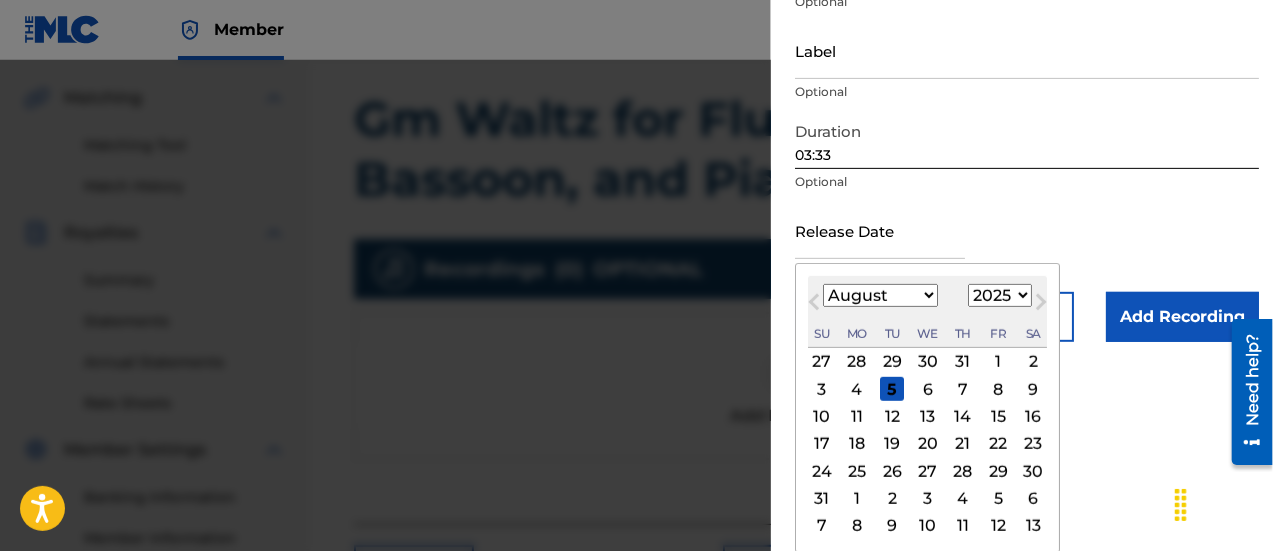 scroll, scrollTop: 364, scrollLeft: 0, axis: vertical 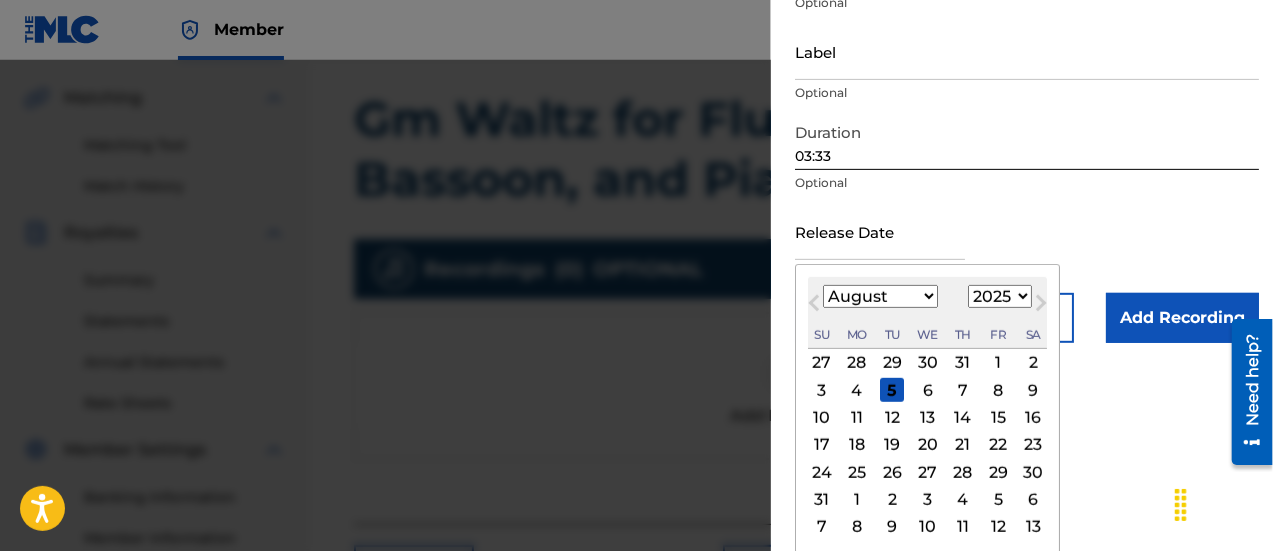 click on "January February March April May June July August September October November December" at bounding box center [880, 296] 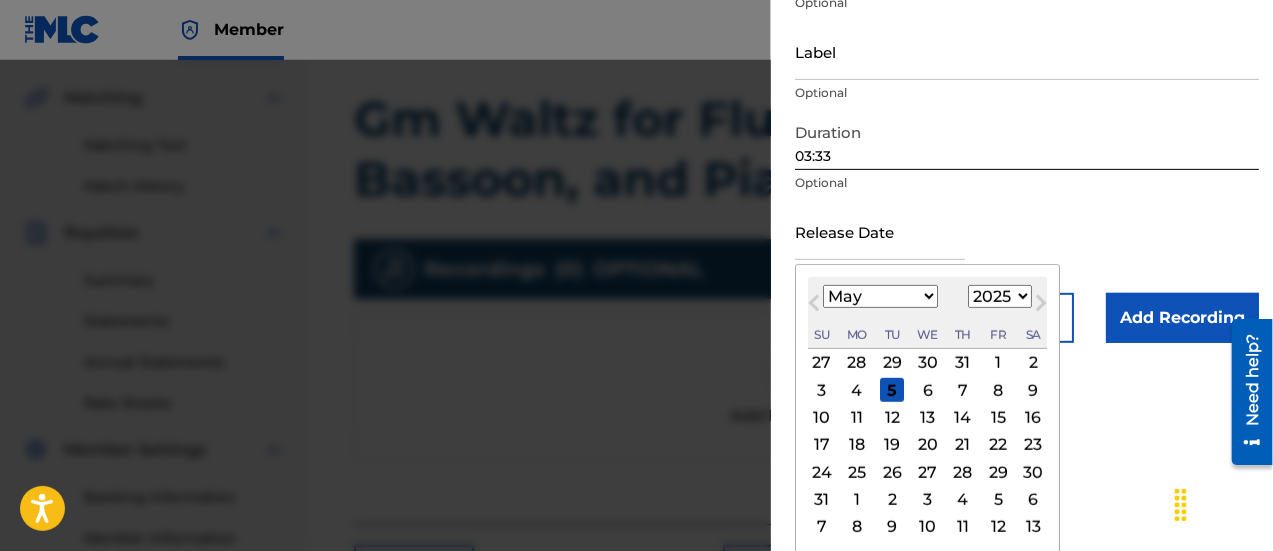 click on "January February March April May June July August September October November December" at bounding box center [880, 296] 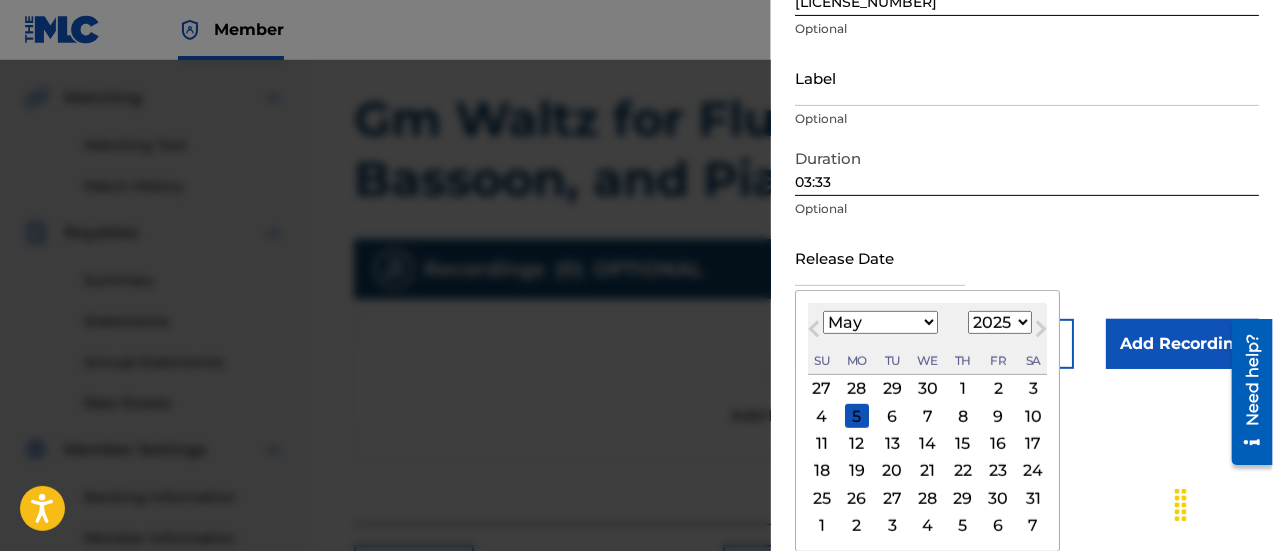 click on "23" at bounding box center [998, 471] 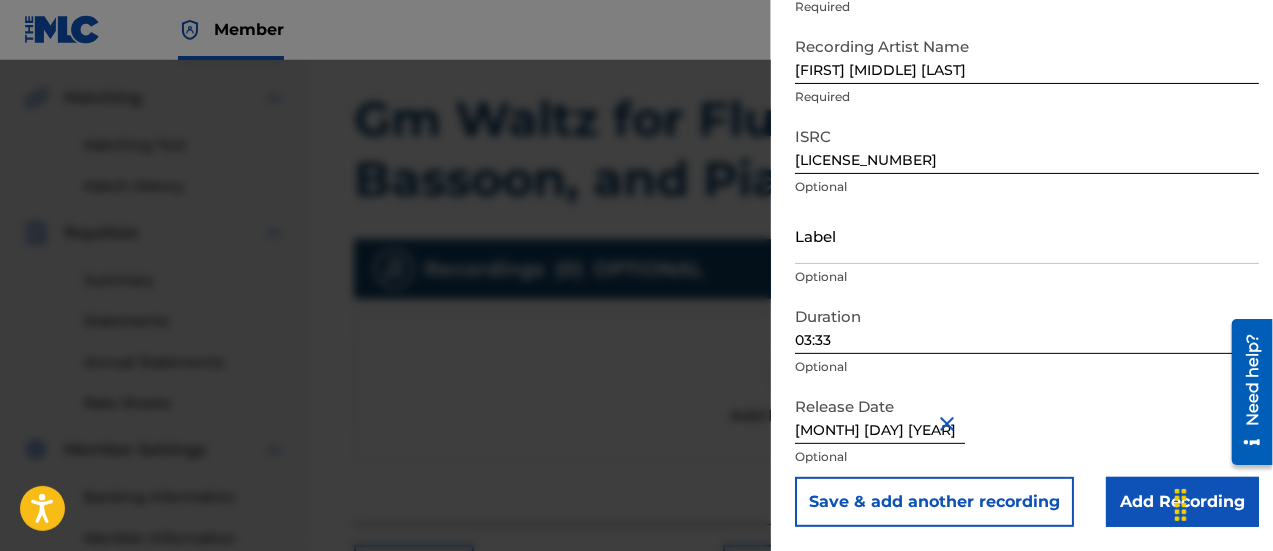 scroll, scrollTop: 180, scrollLeft: 0, axis: vertical 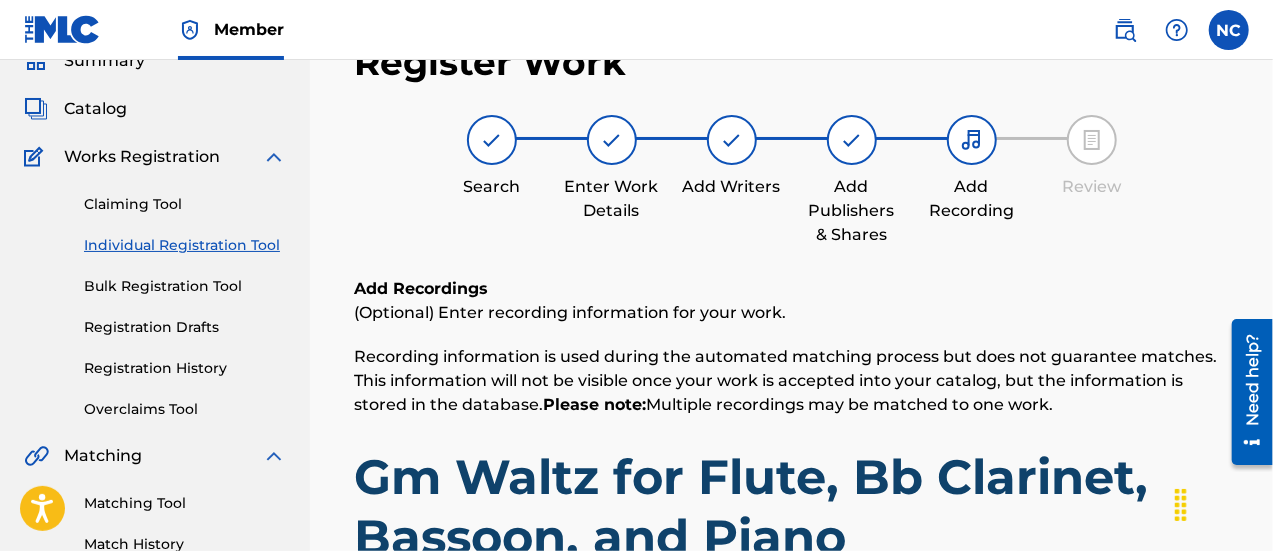 click at bounding box center (612, 140) 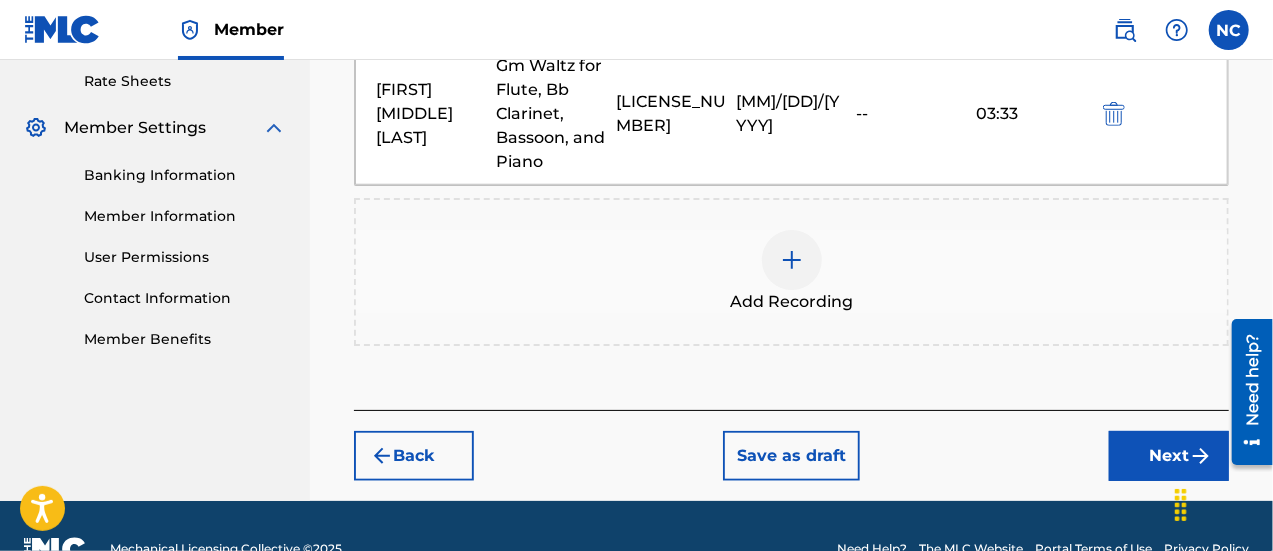 click on "Next" at bounding box center (1169, 456) 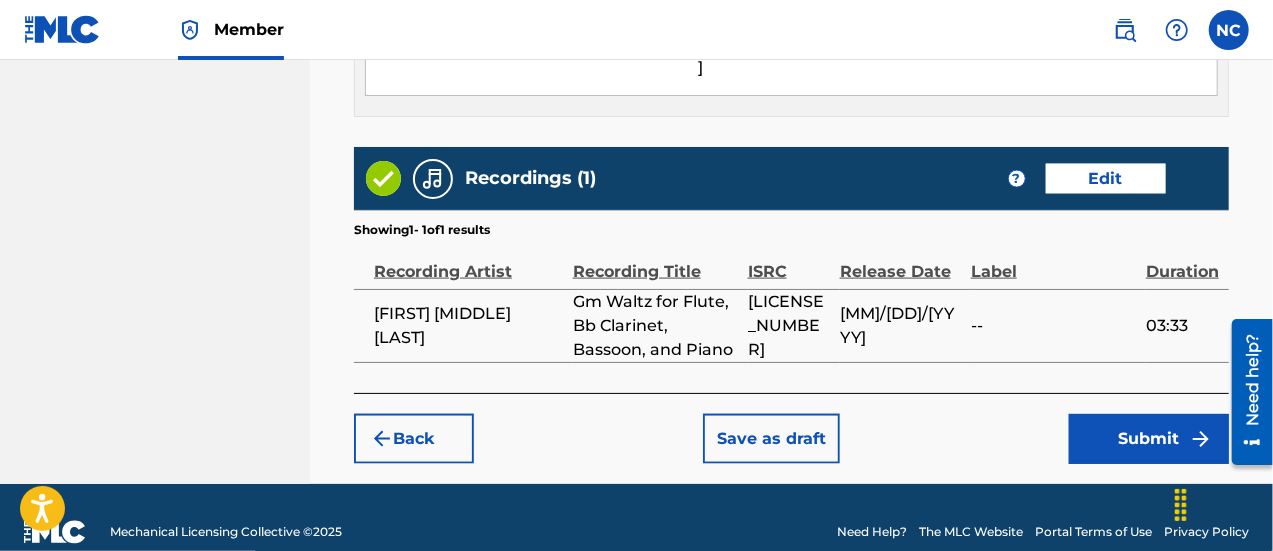 scroll, scrollTop: 1282, scrollLeft: 0, axis: vertical 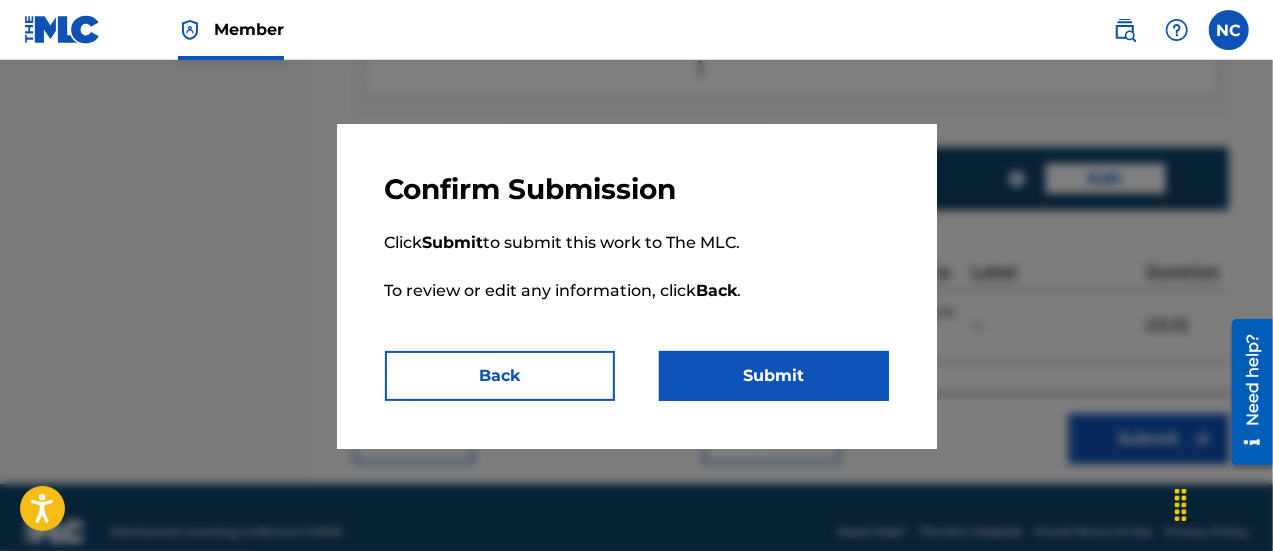 click on "Submit" at bounding box center (774, 376) 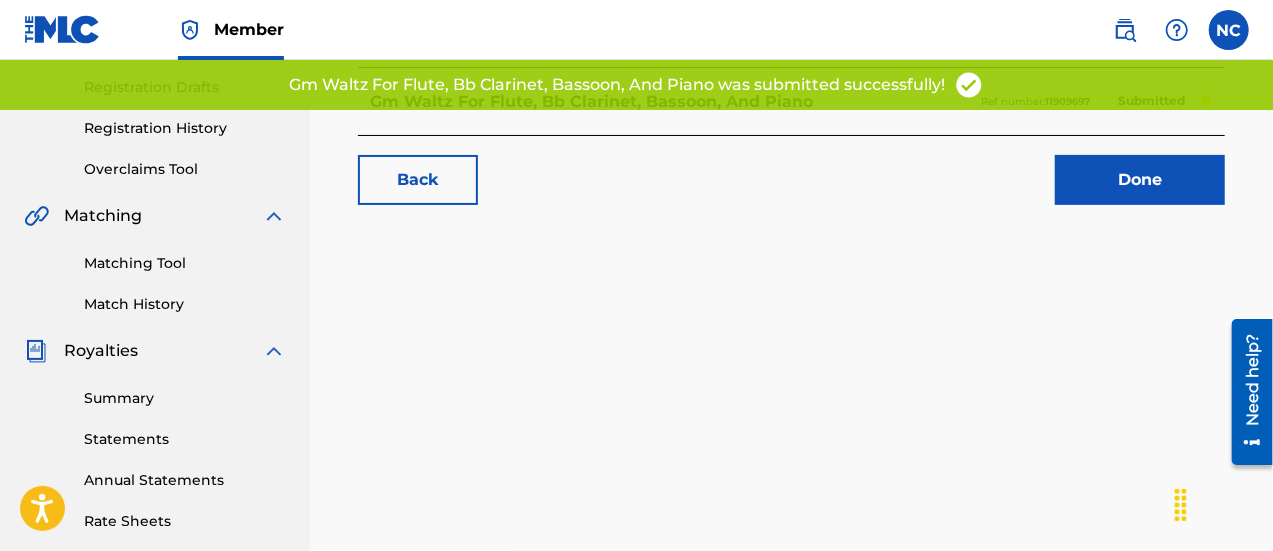 scroll, scrollTop: 0, scrollLeft: 0, axis: both 